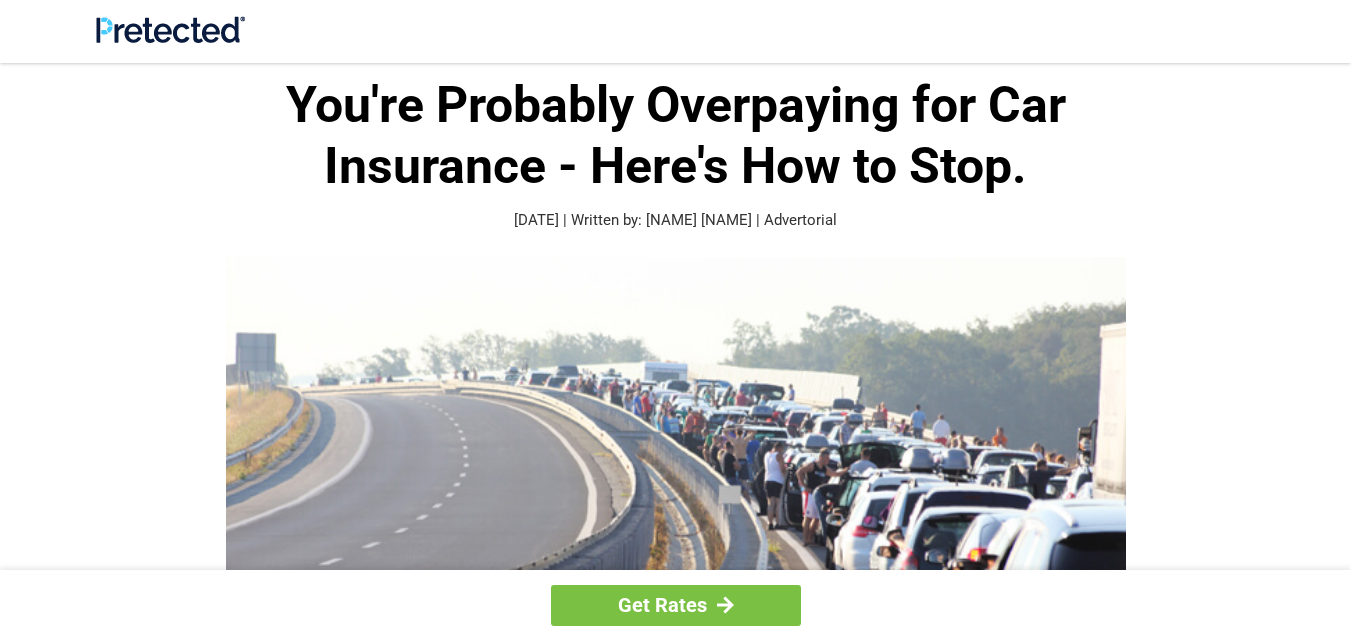 scroll, scrollTop: 0, scrollLeft: 0, axis: both 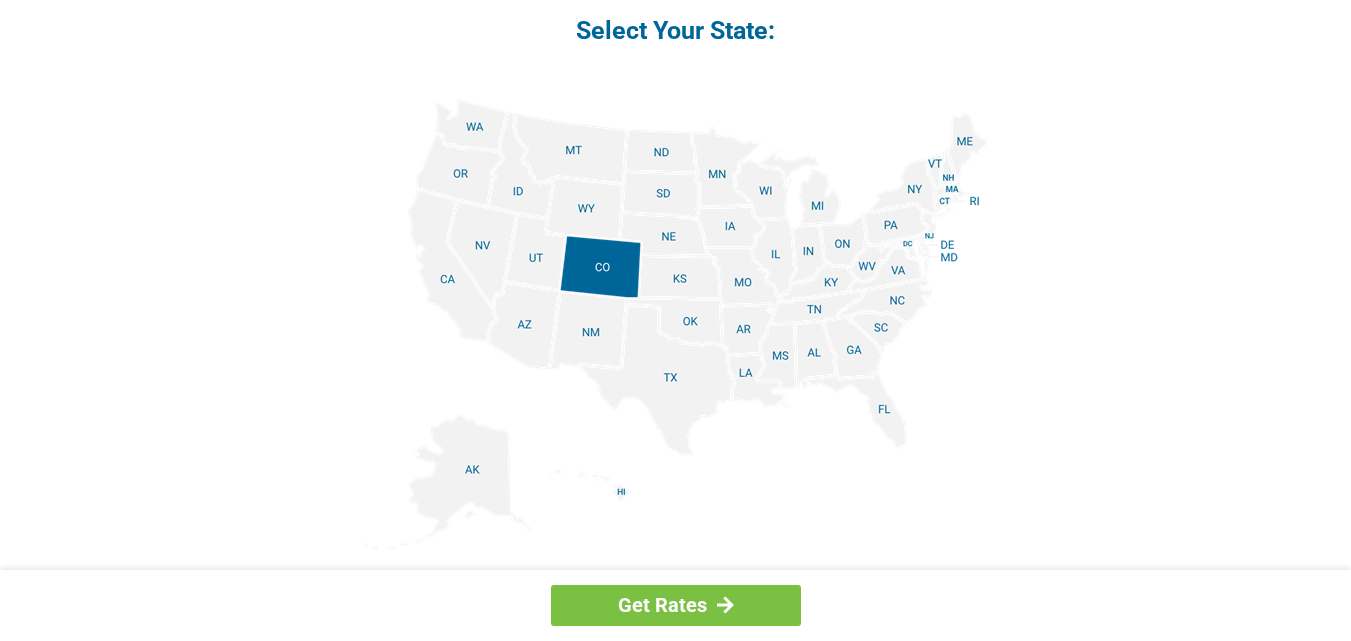 click at bounding box center [676, 324] 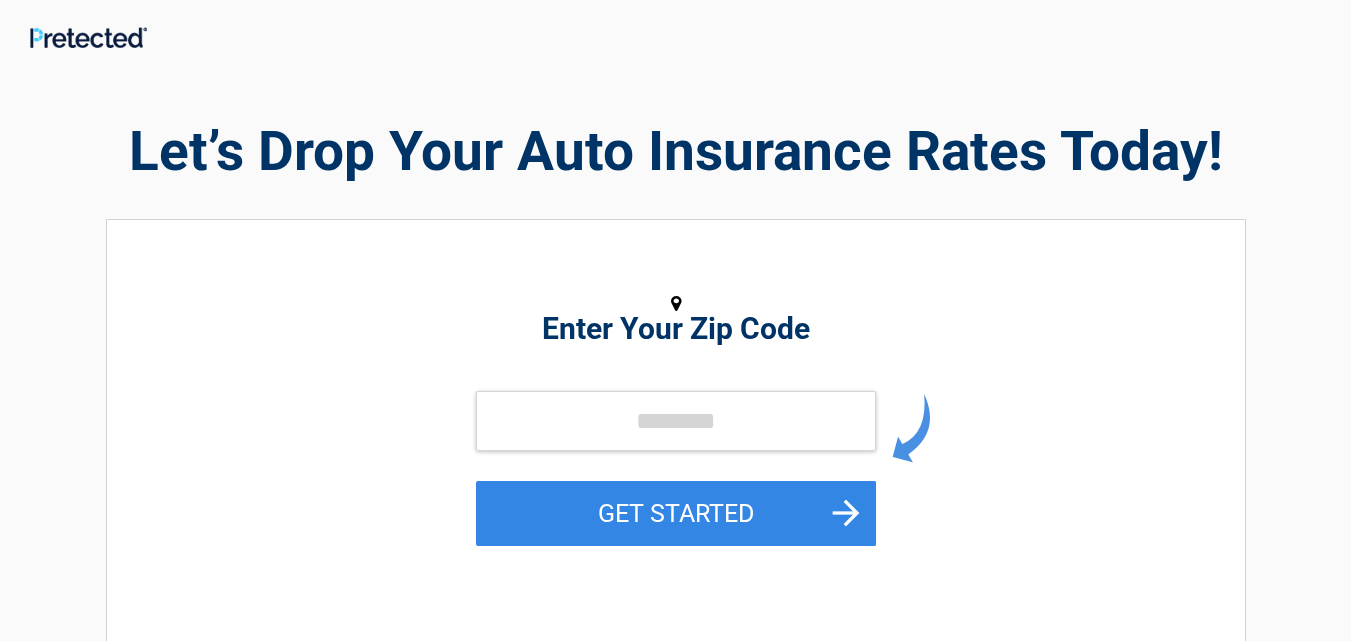scroll, scrollTop: 0, scrollLeft: 0, axis: both 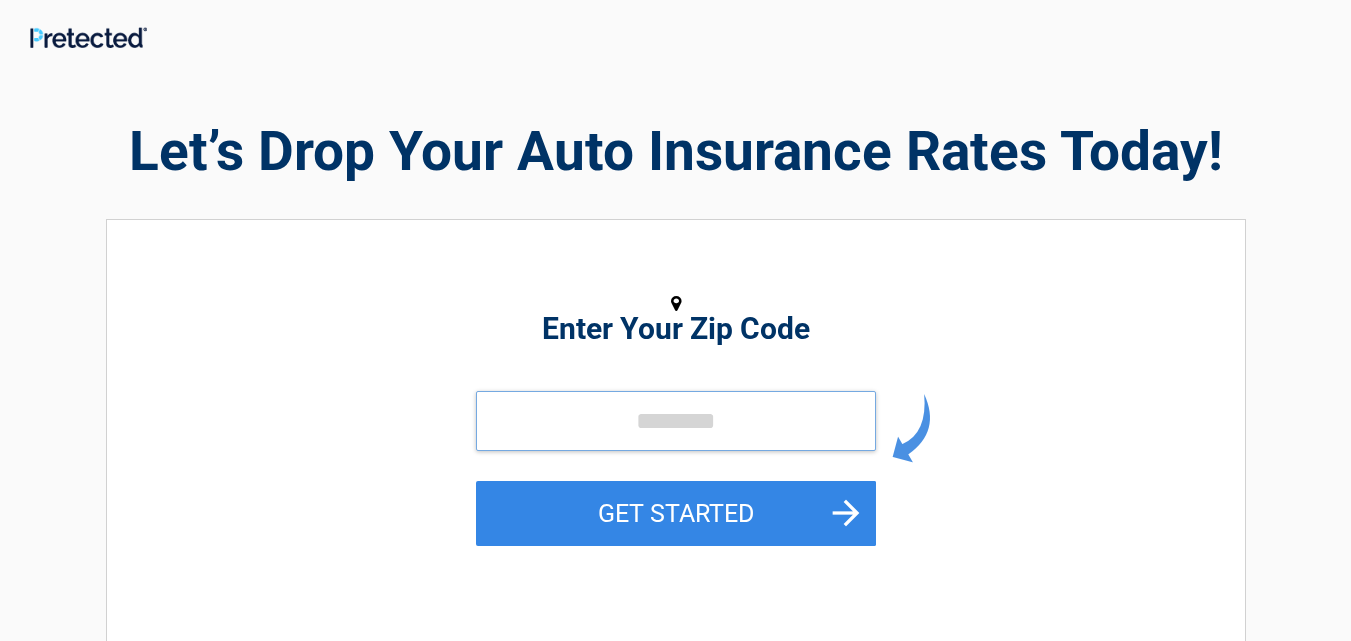 click at bounding box center [676, 421] 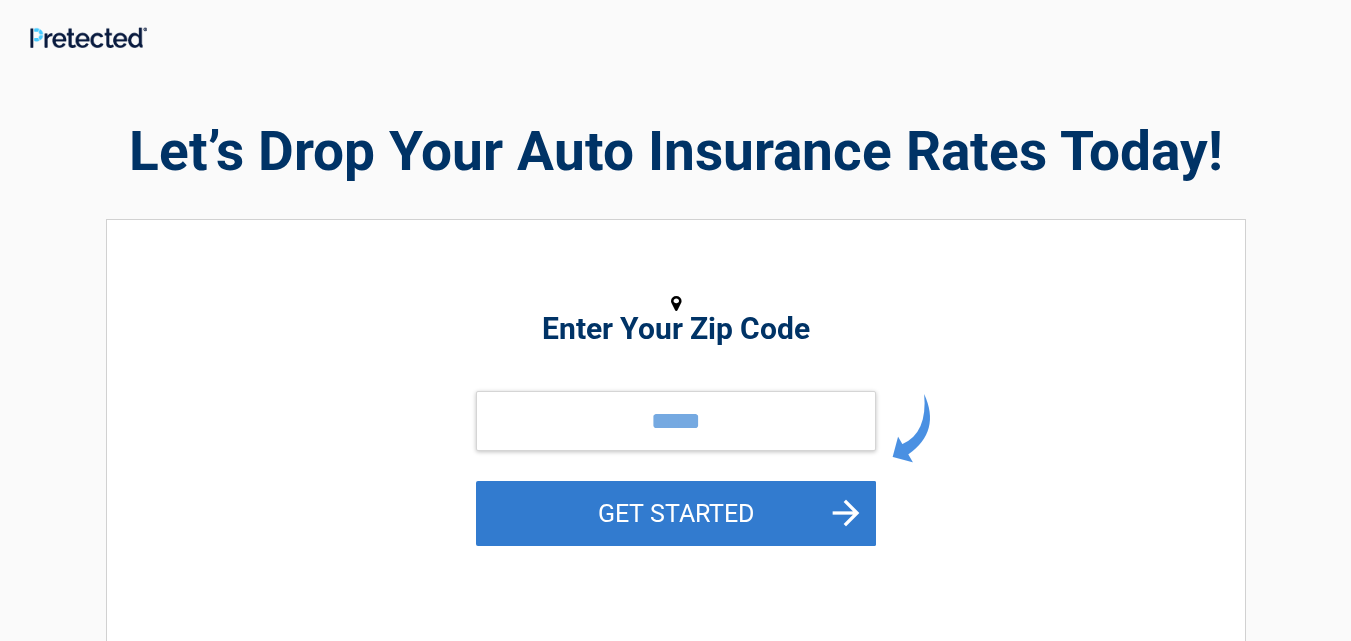 click on "GET STARTED" at bounding box center [676, 513] 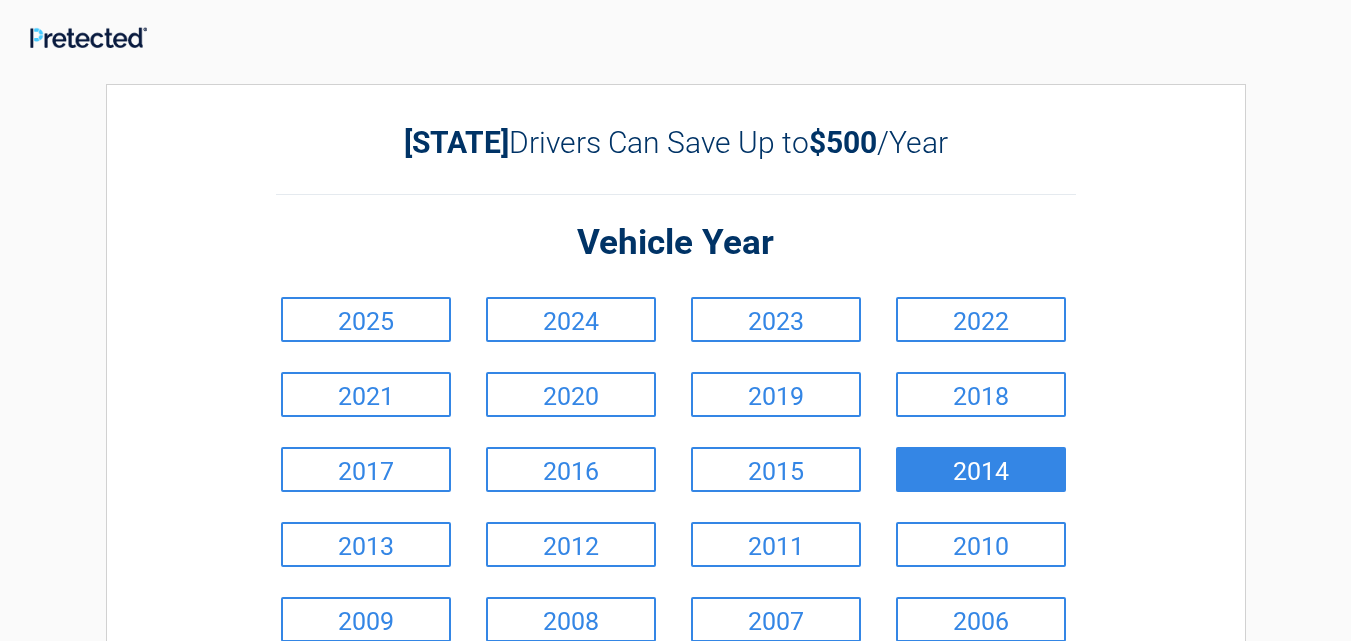 click on "2014" at bounding box center (981, 469) 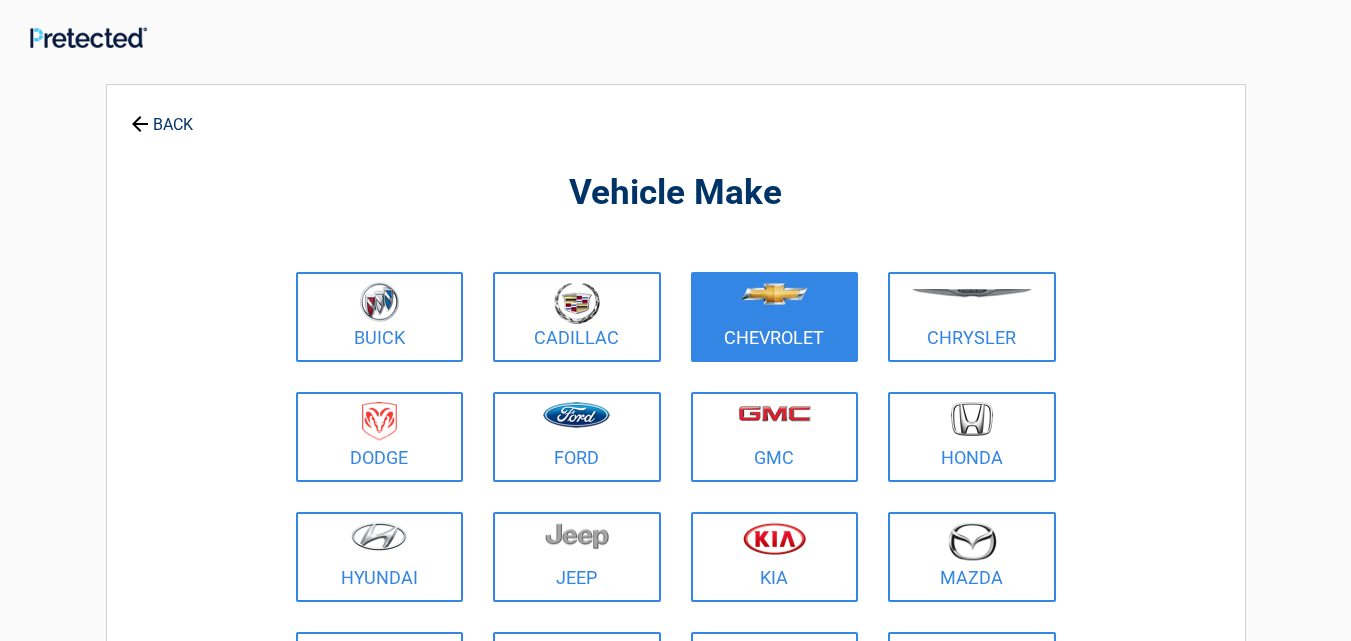 click on "Chevrolet" at bounding box center [775, 317] 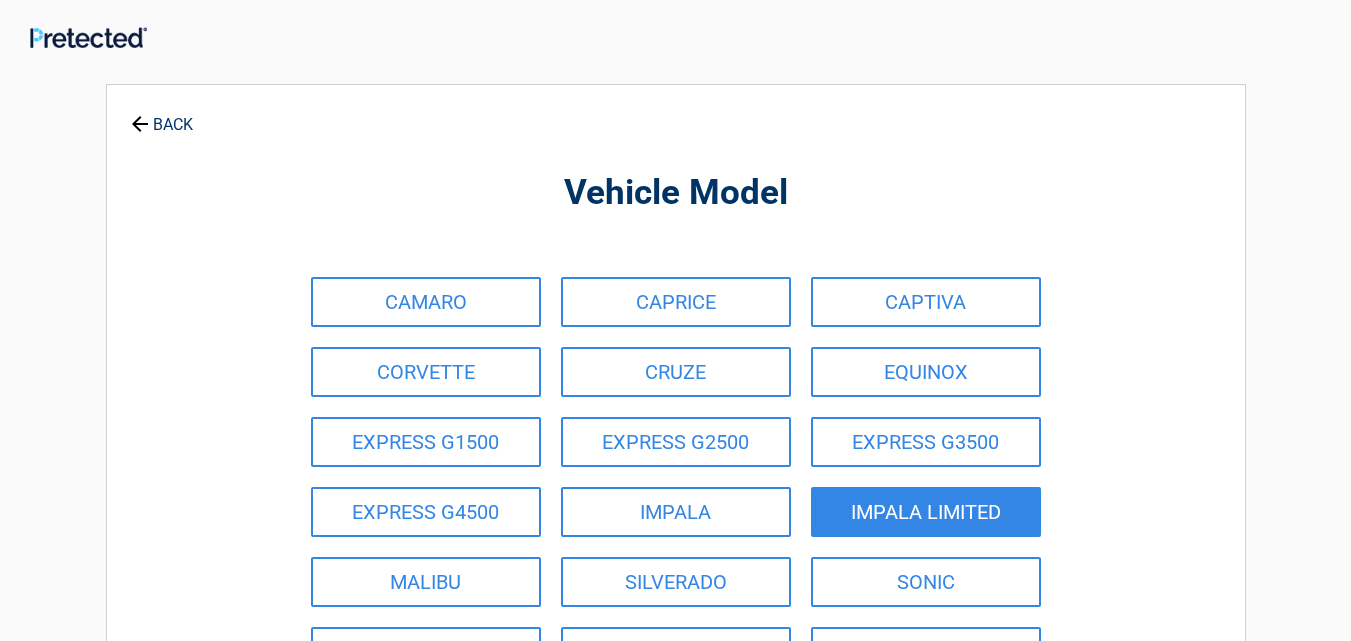 click on "IMPALA LIMITED" at bounding box center (926, 512) 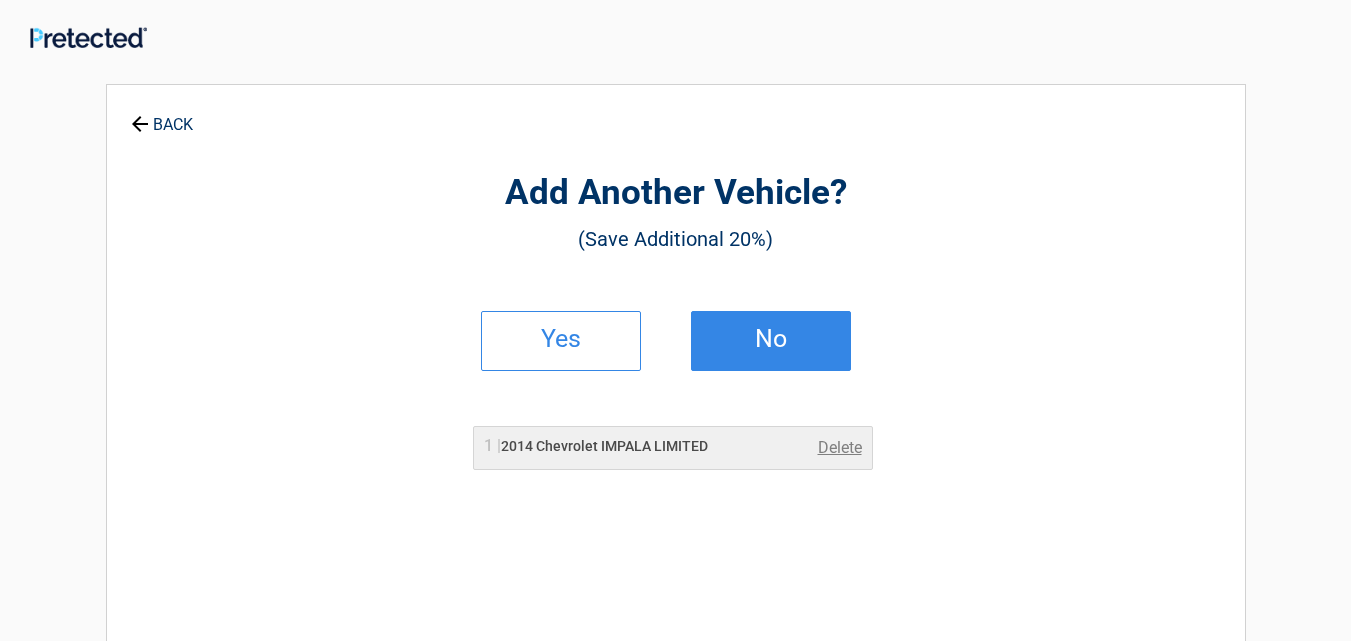 click on "No" at bounding box center [771, 339] 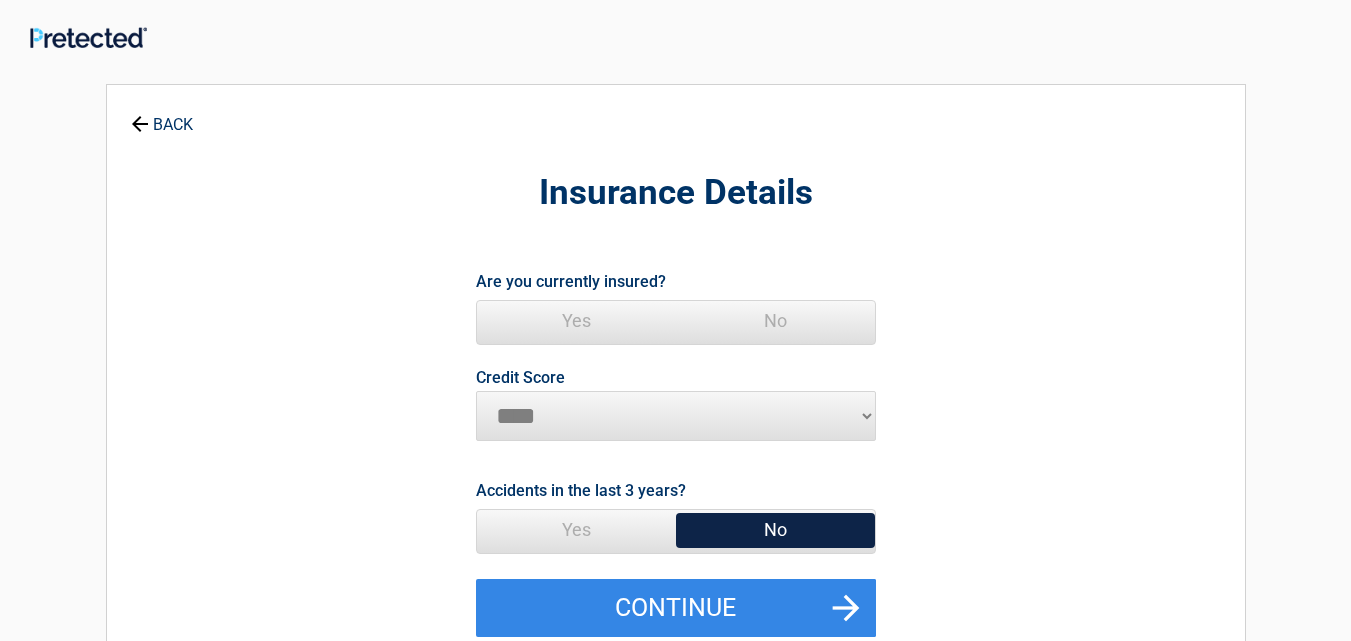 click on "Yes" at bounding box center (576, 321) 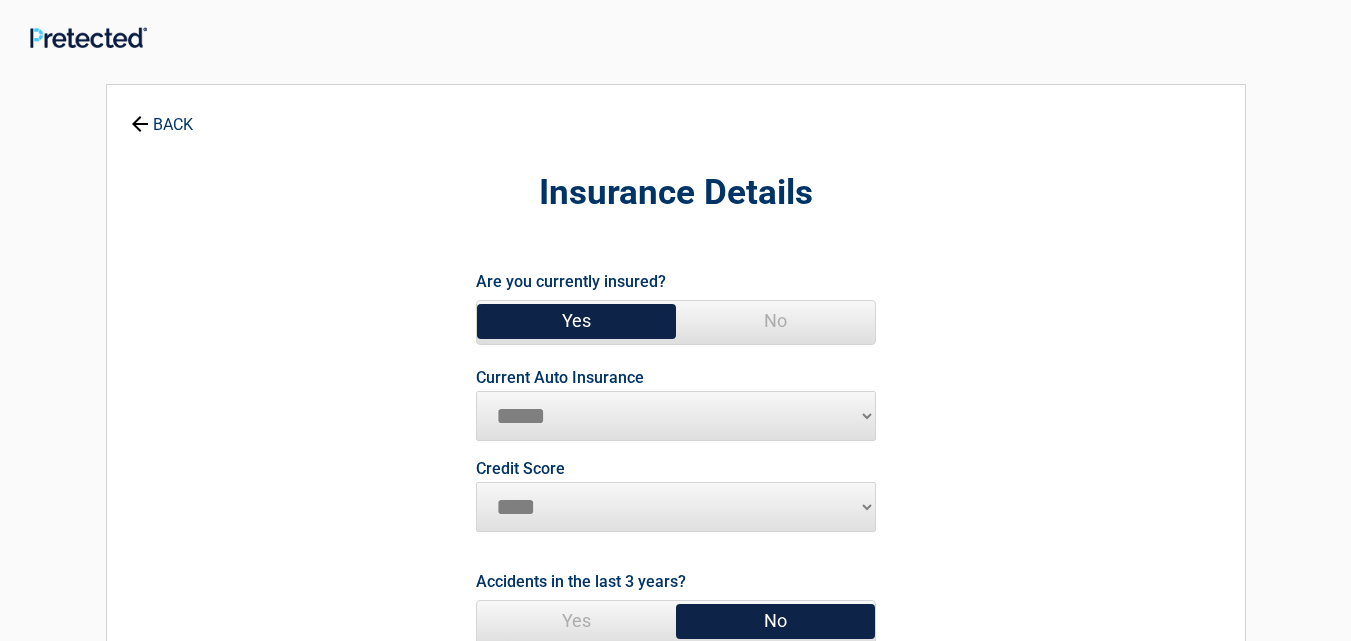 click on "**********" at bounding box center [676, 416] 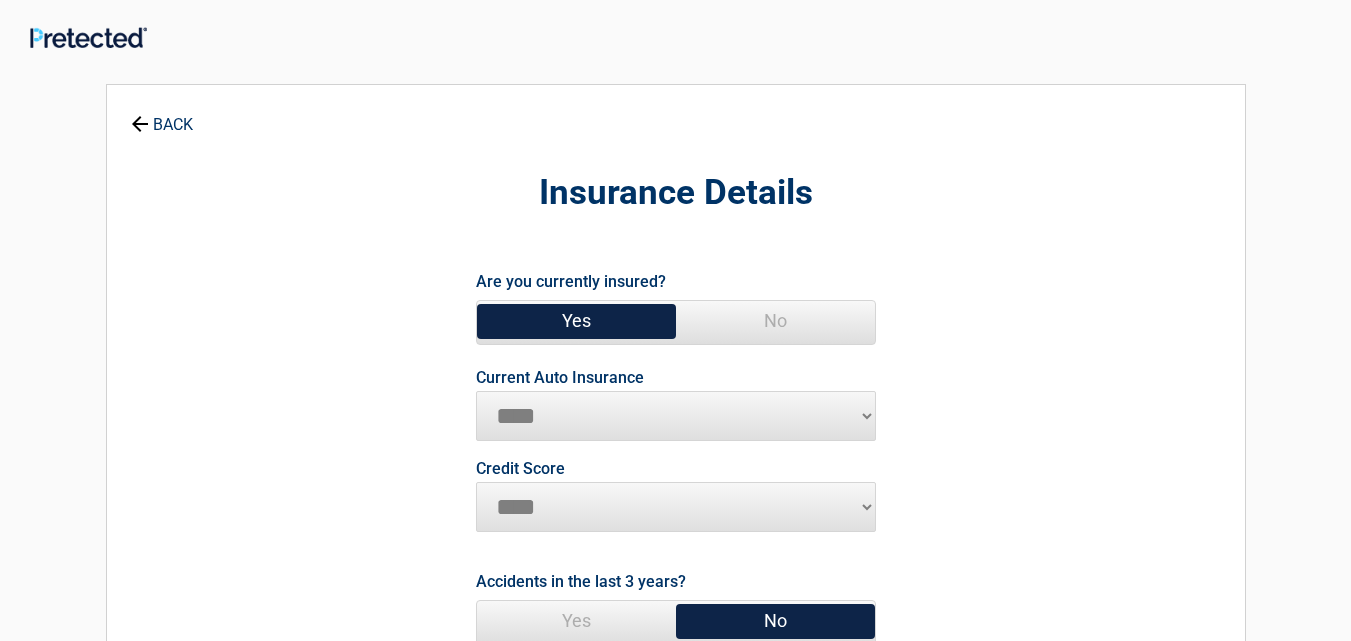click on "**********" at bounding box center (676, 416) 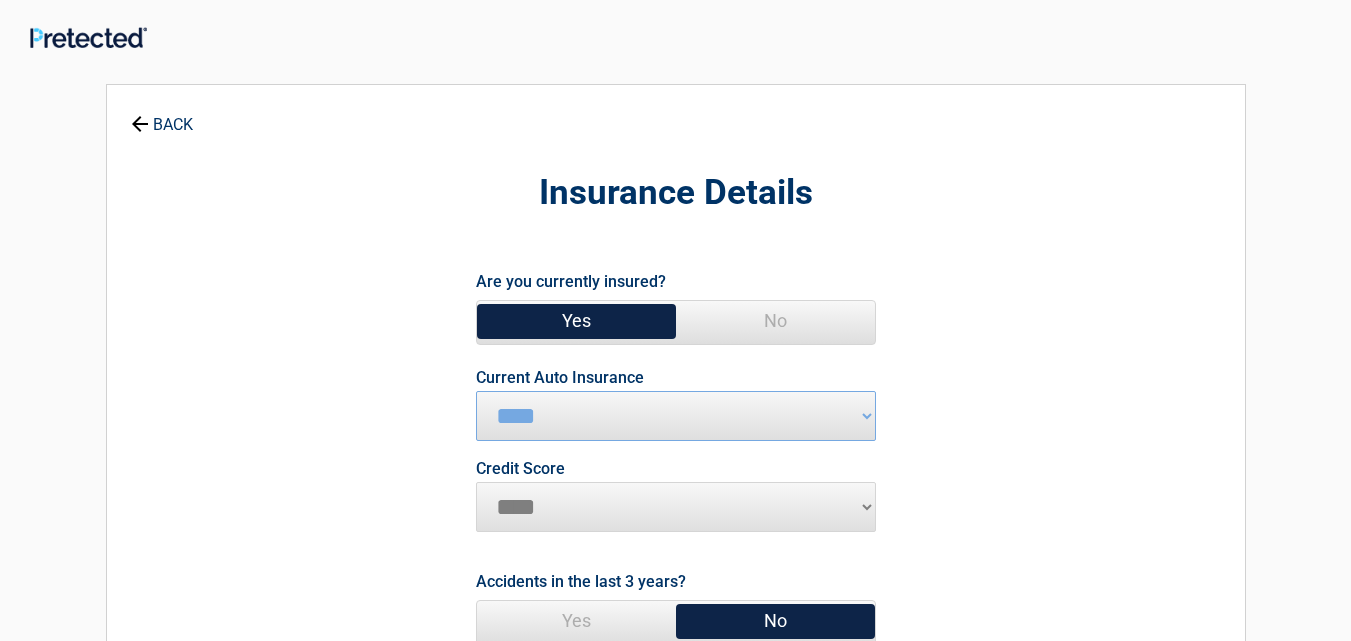 click on "*********
****
*******
****" at bounding box center [676, 507] 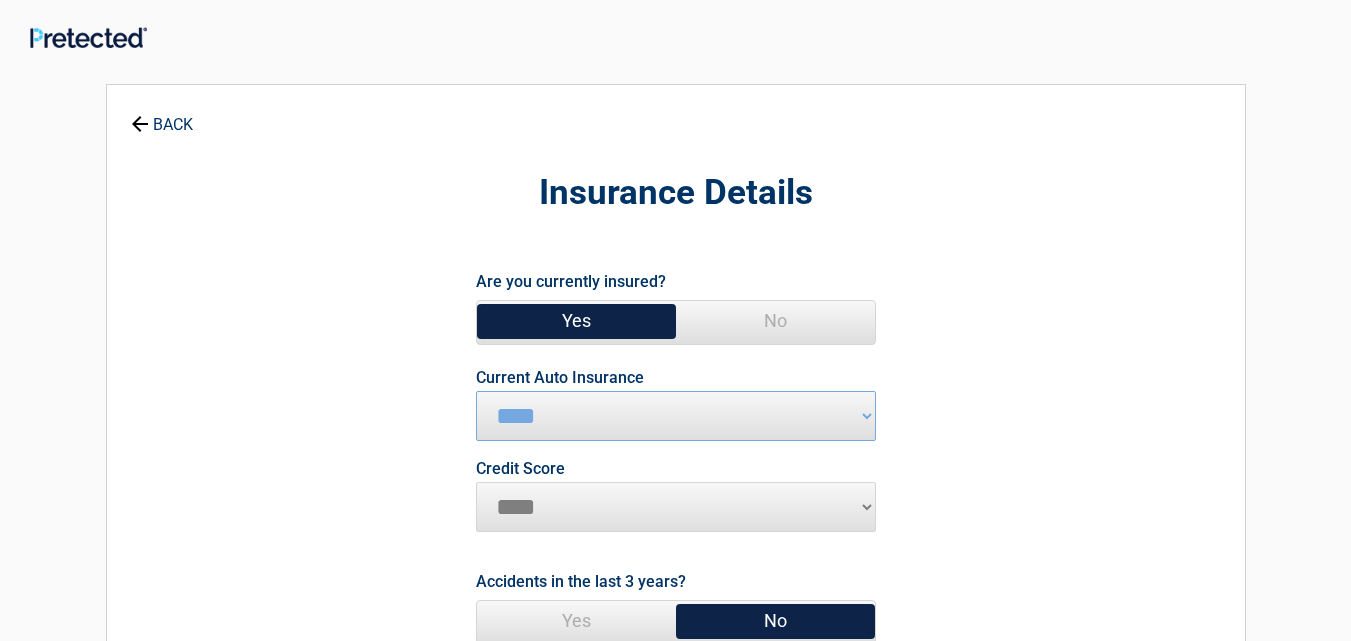 click on "*********
****
*******
****" at bounding box center [676, 507] 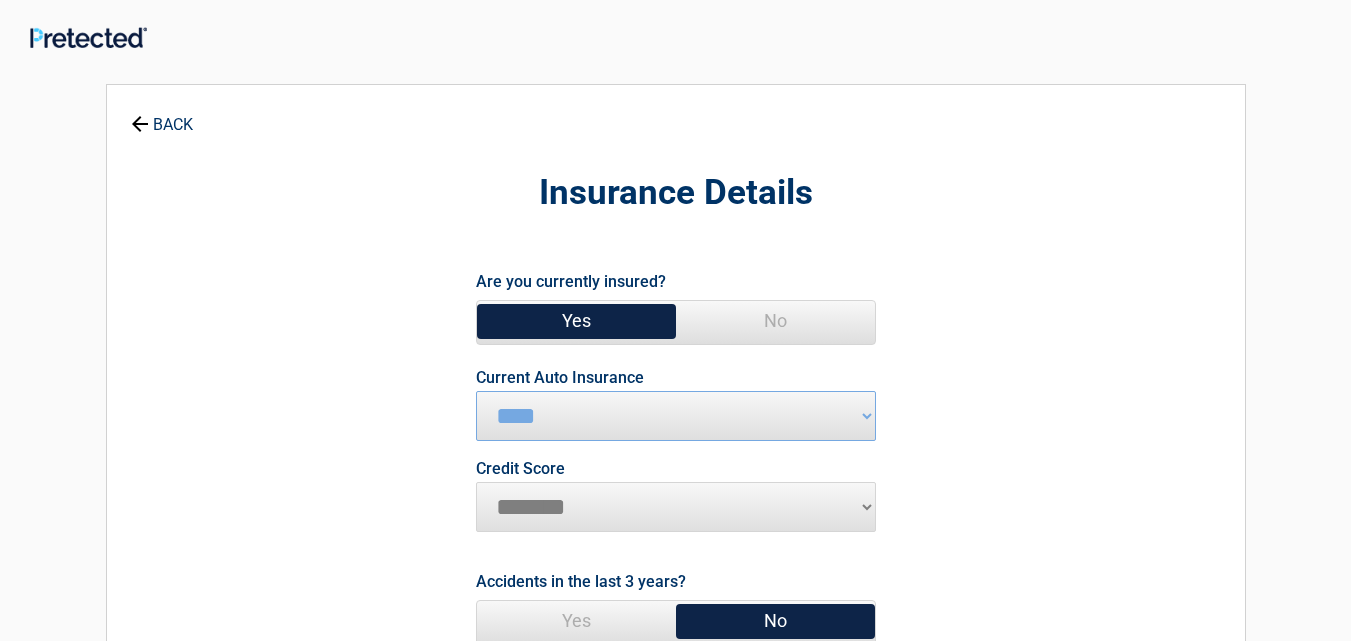 click on "*********
****
*******
****" at bounding box center [676, 507] 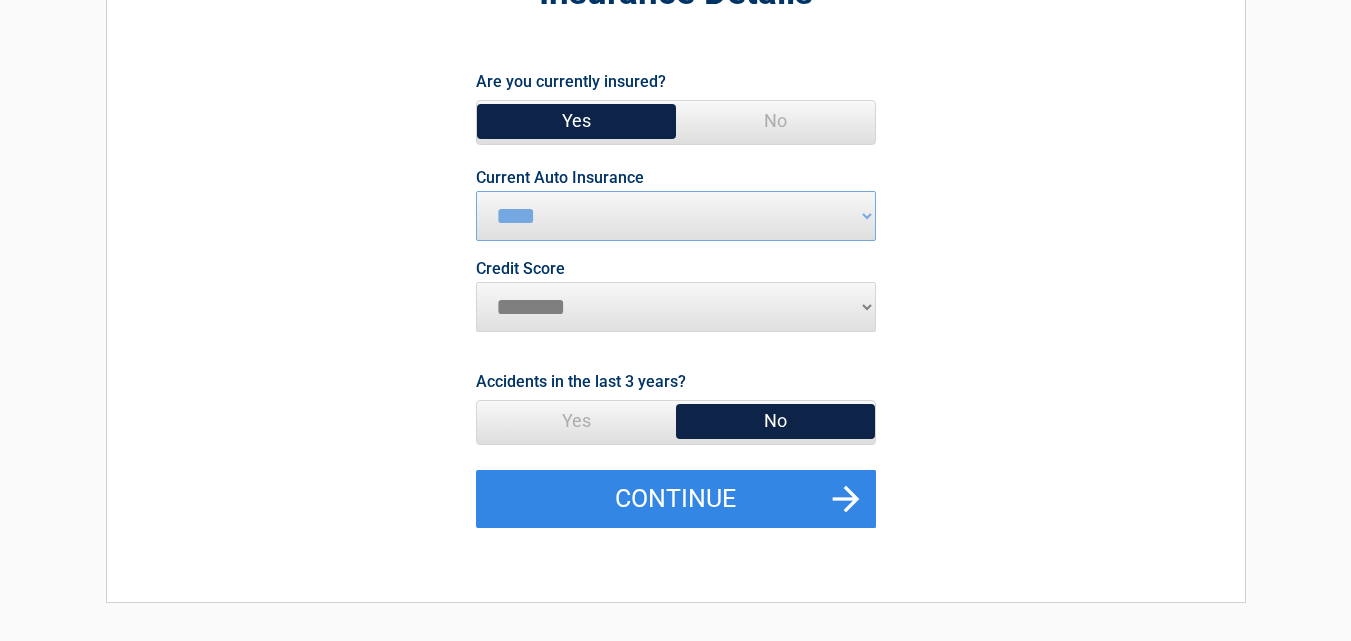scroll, scrollTop: 240, scrollLeft: 0, axis: vertical 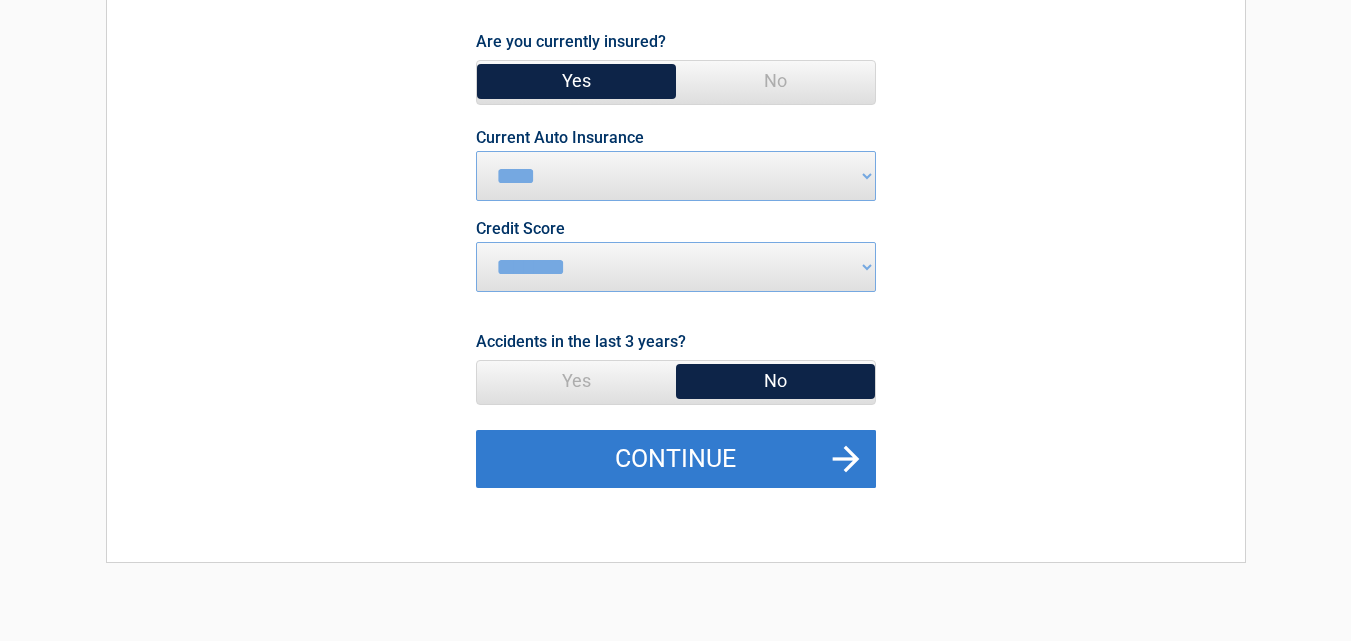 click on "Continue" at bounding box center (676, 459) 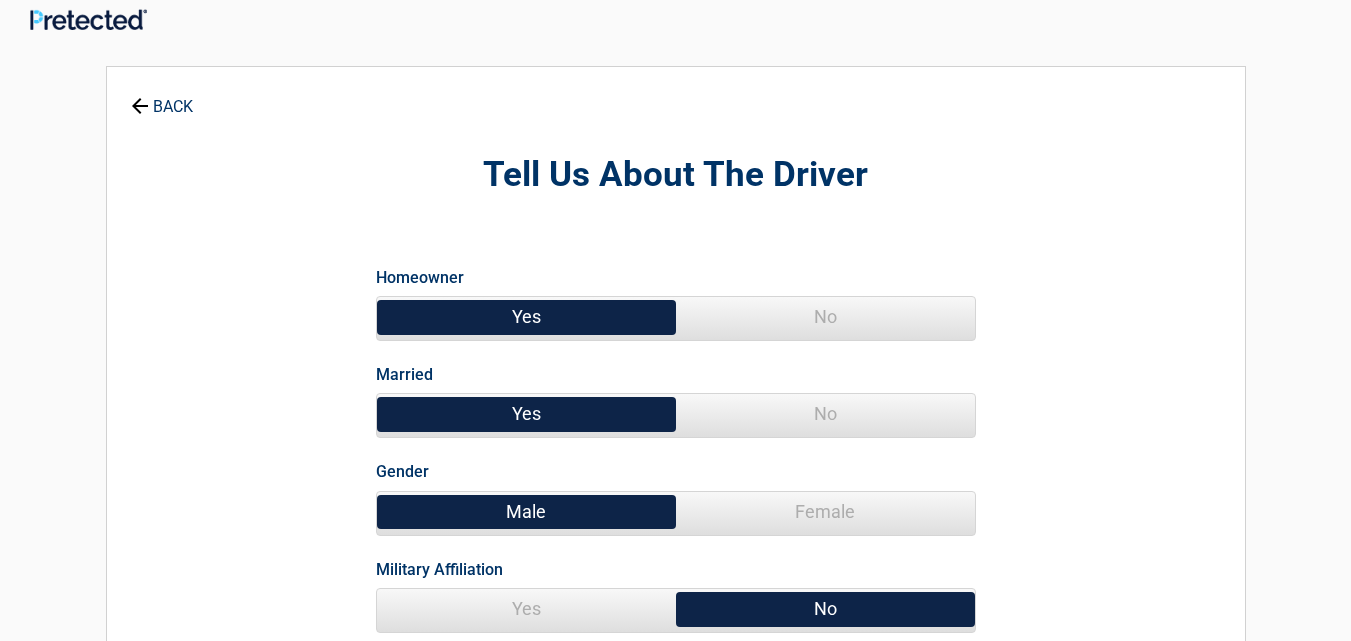 scroll, scrollTop: 0, scrollLeft: 0, axis: both 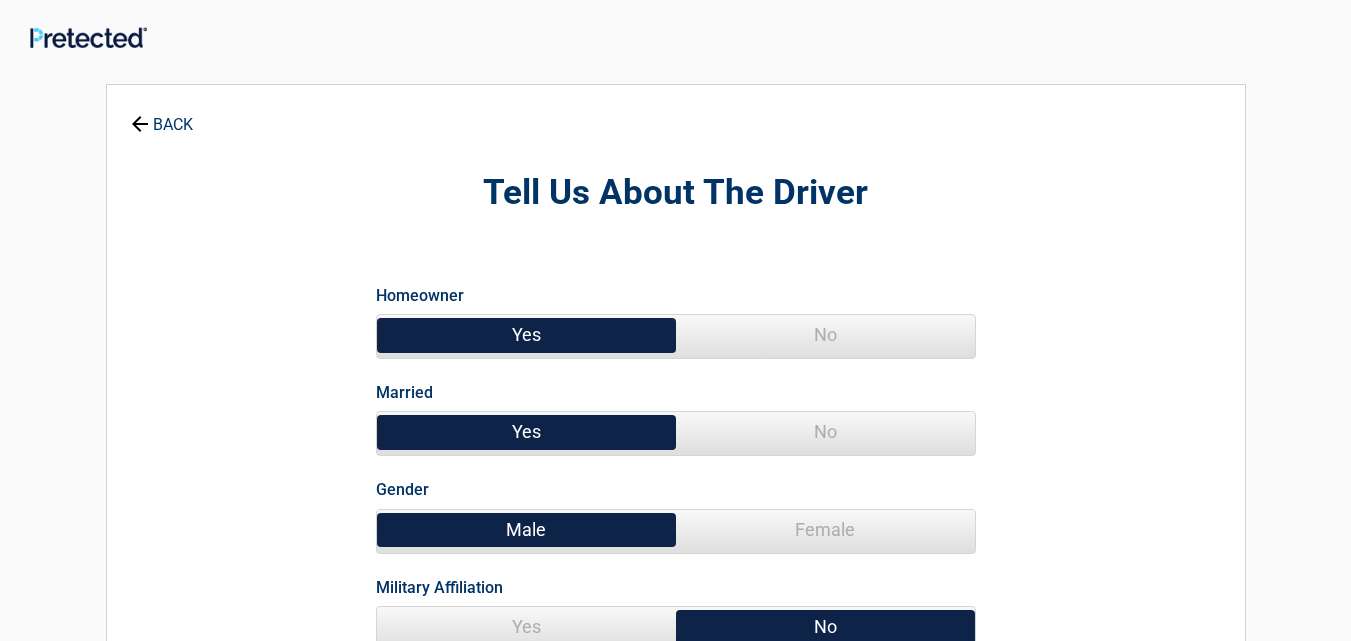 click on "No" at bounding box center [825, 335] 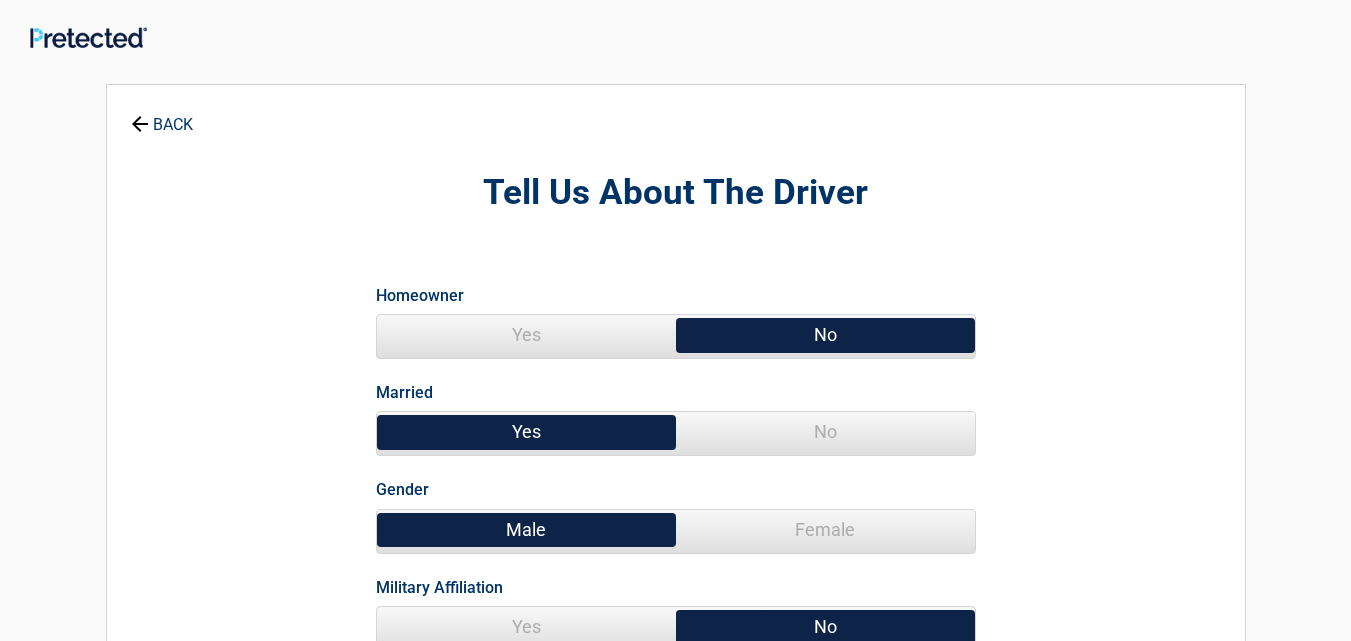 drag, startPoint x: 816, startPoint y: 439, endPoint x: 873, endPoint y: 533, distance: 109.9318 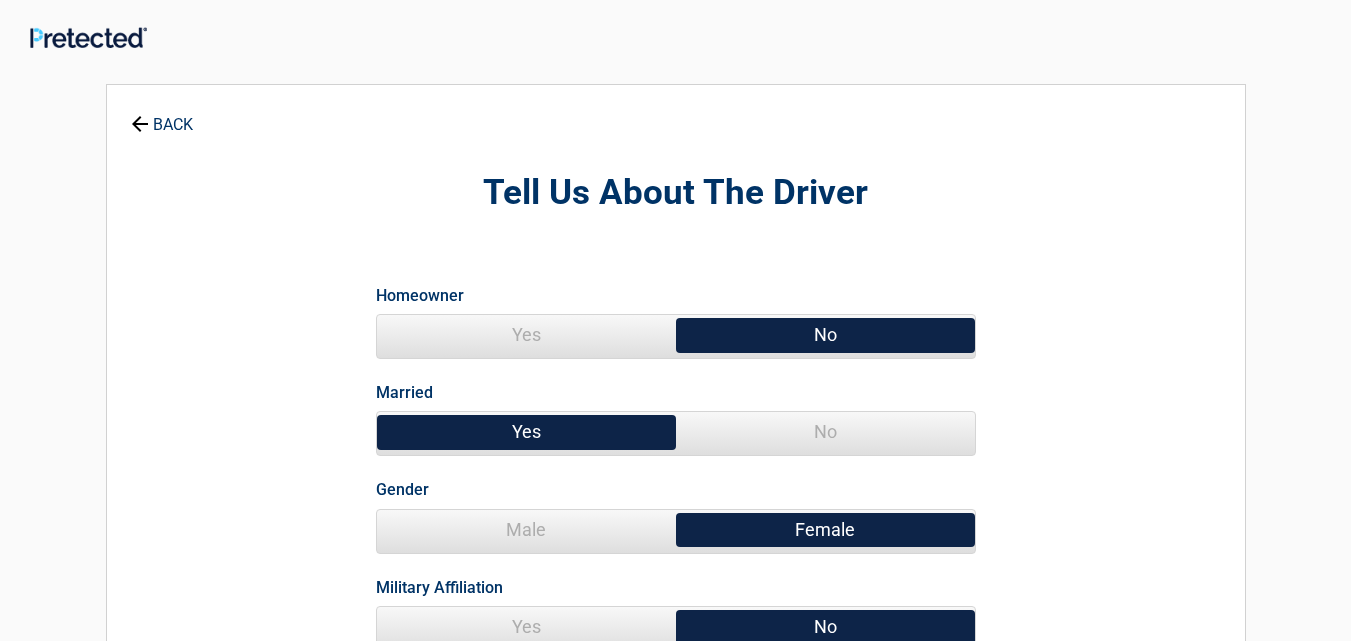 click on "No" at bounding box center [825, 432] 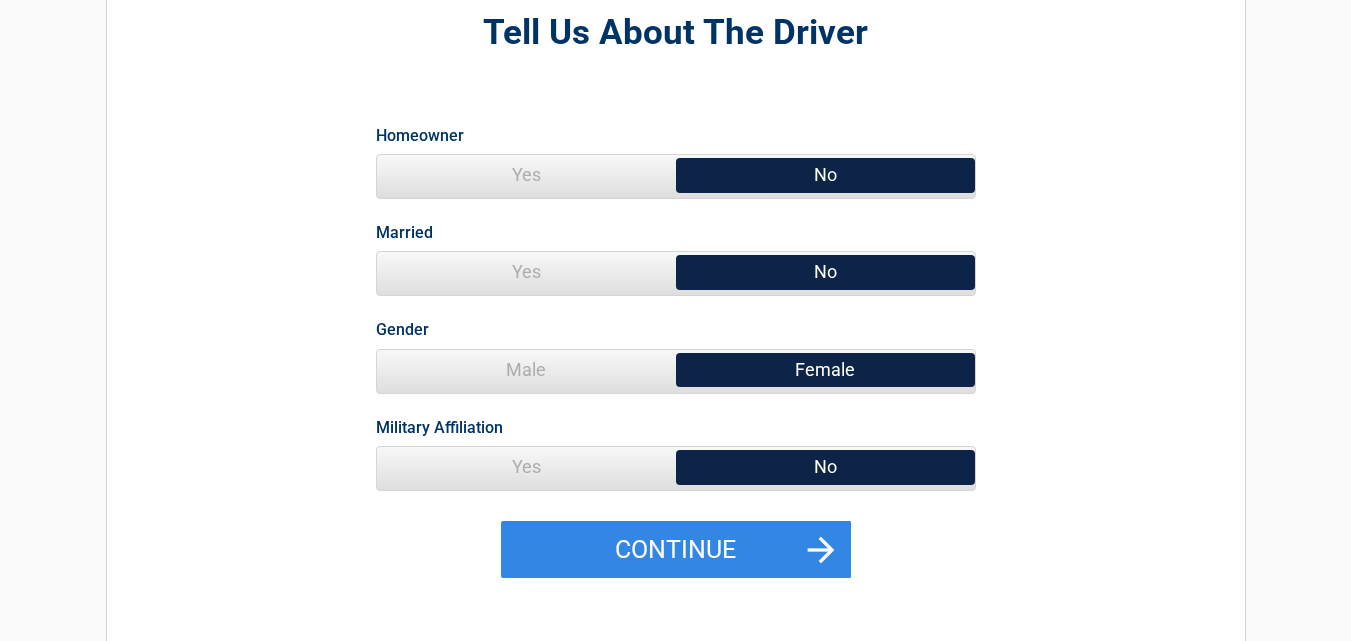 scroll, scrollTop: 200, scrollLeft: 0, axis: vertical 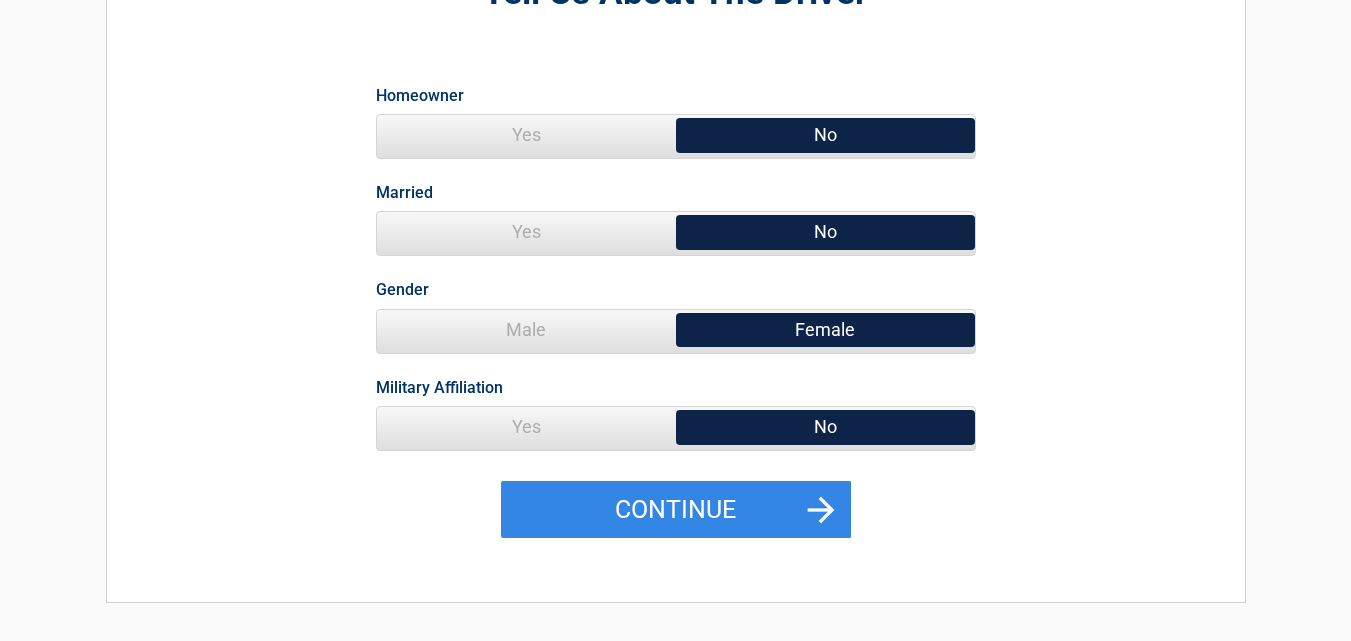 click on "Yes" at bounding box center (526, 427) 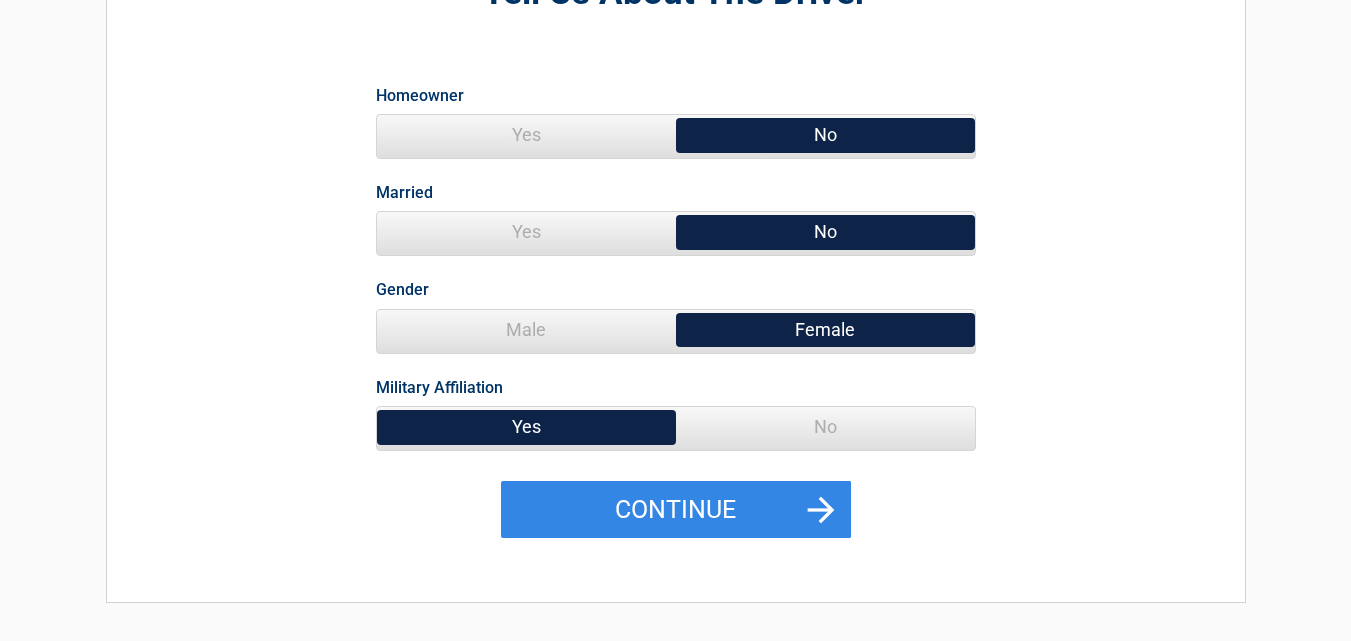click on "No" at bounding box center (825, 427) 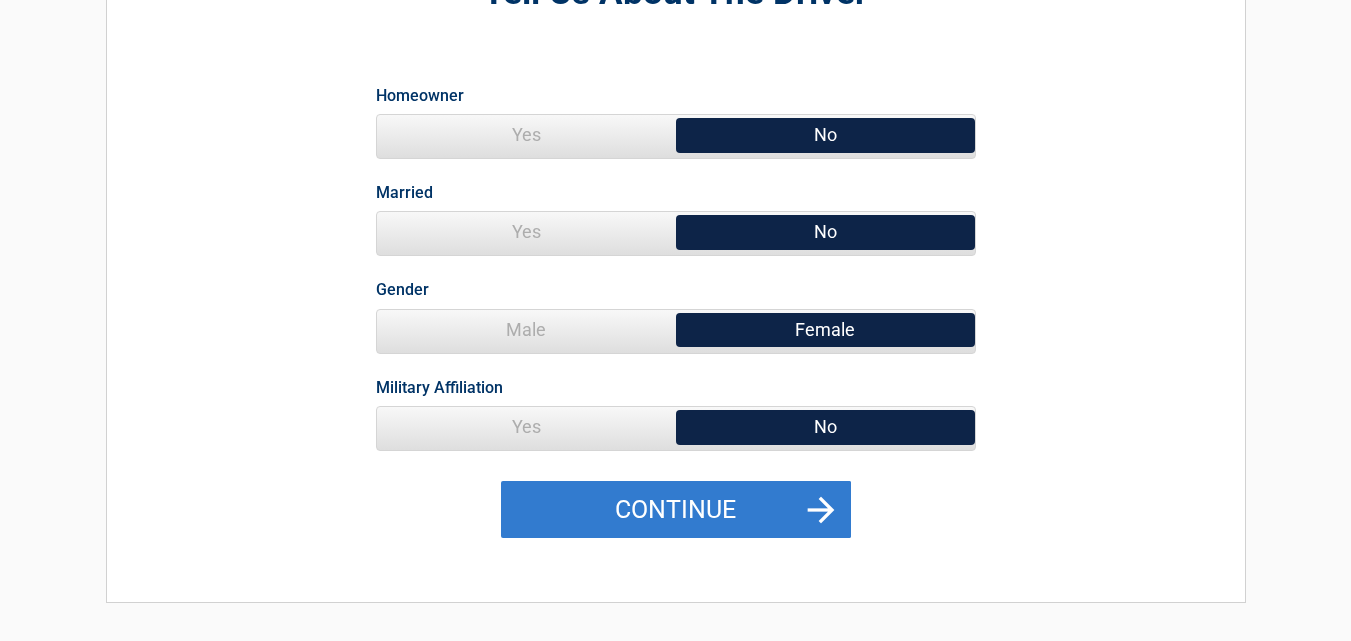 click on "Continue" at bounding box center [676, 510] 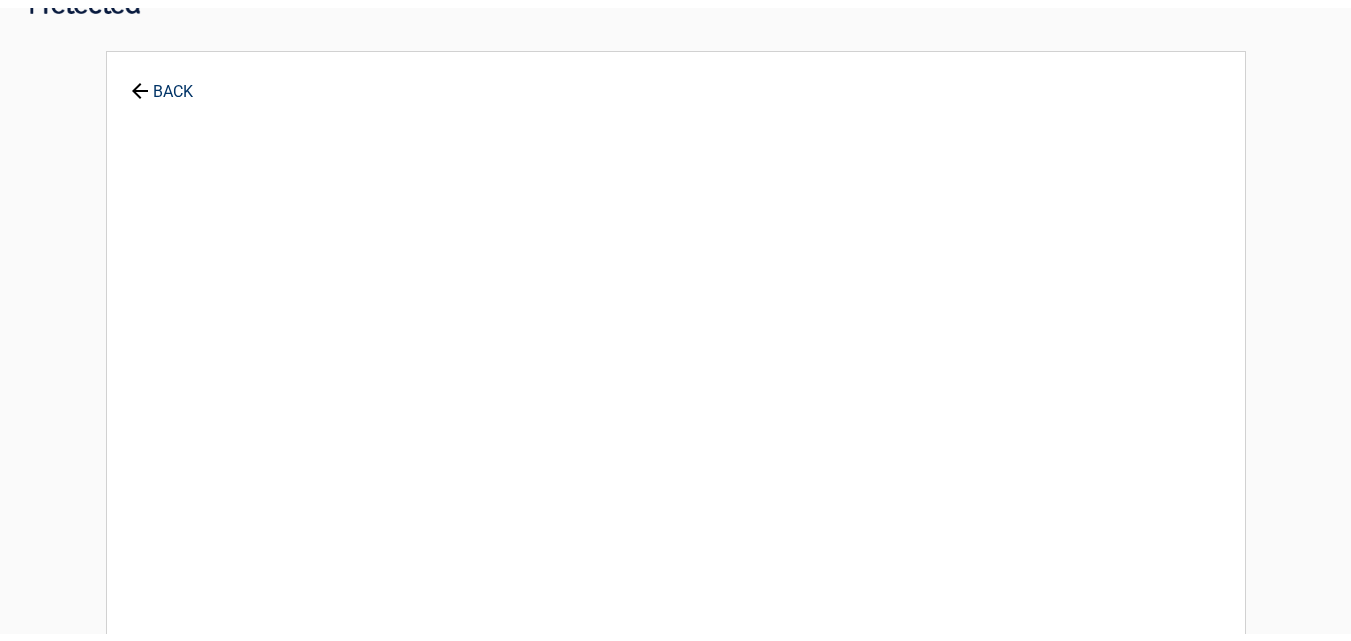 scroll, scrollTop: 0, scrollLeft: 0, axis: both 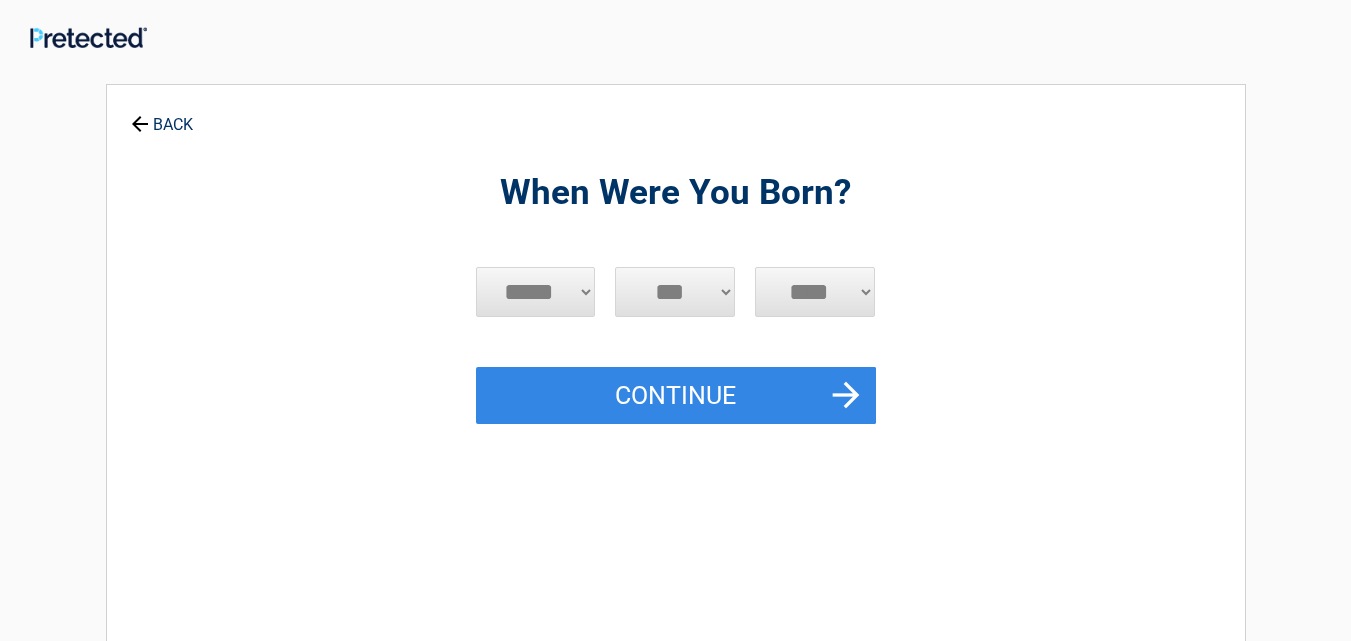 click on "*****
***
***
***
***
***
***
***
***
***
***
***
***" at bounding box center [536, 292] 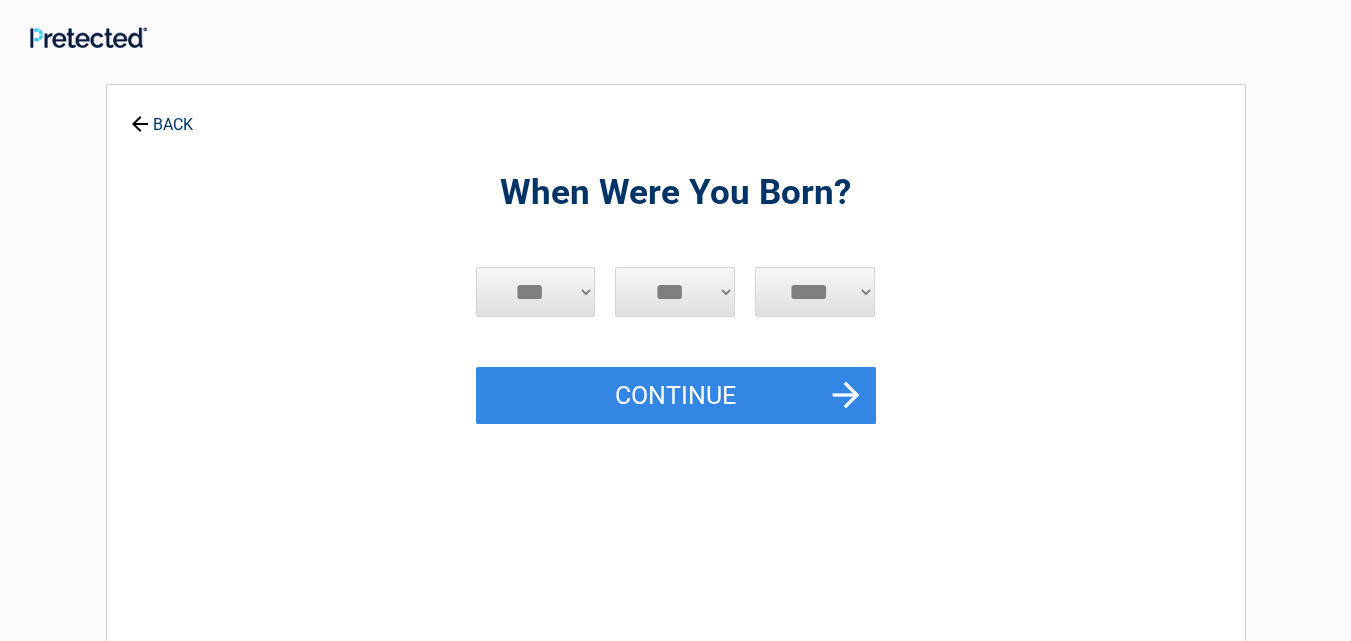 click on "*****
***
***
***
***
***
***
***
***
***
***
***
***" at bounding box center (536, 292) 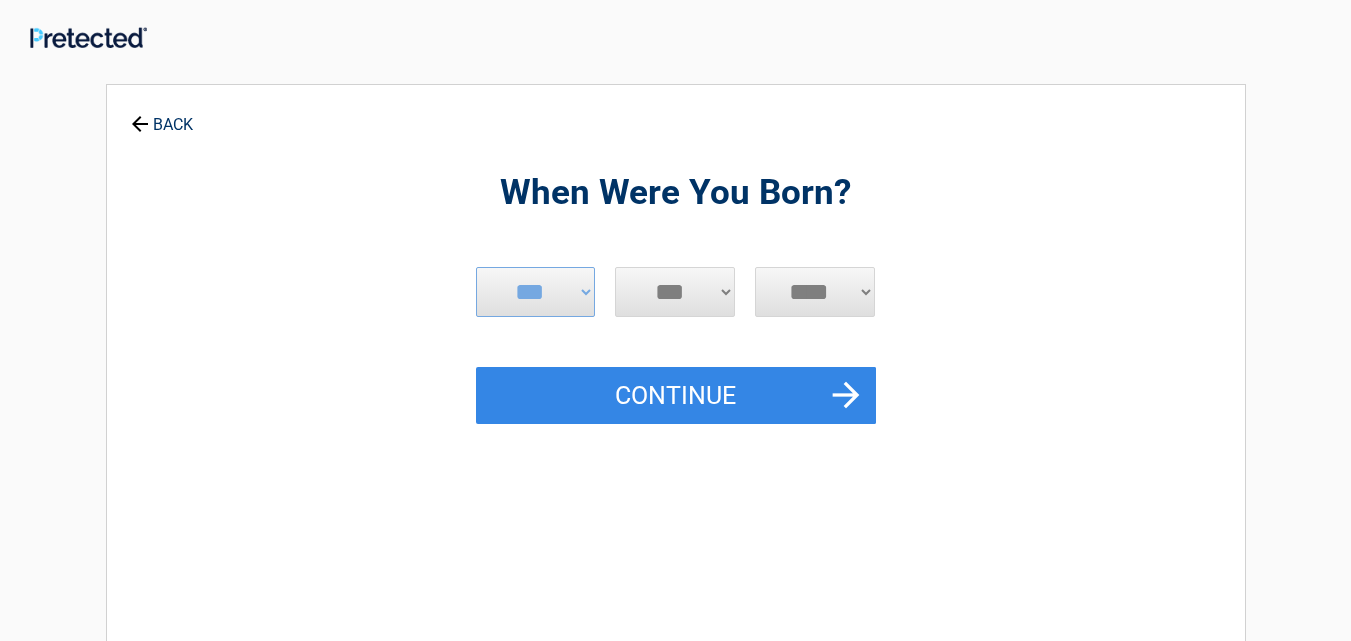 select on "**" 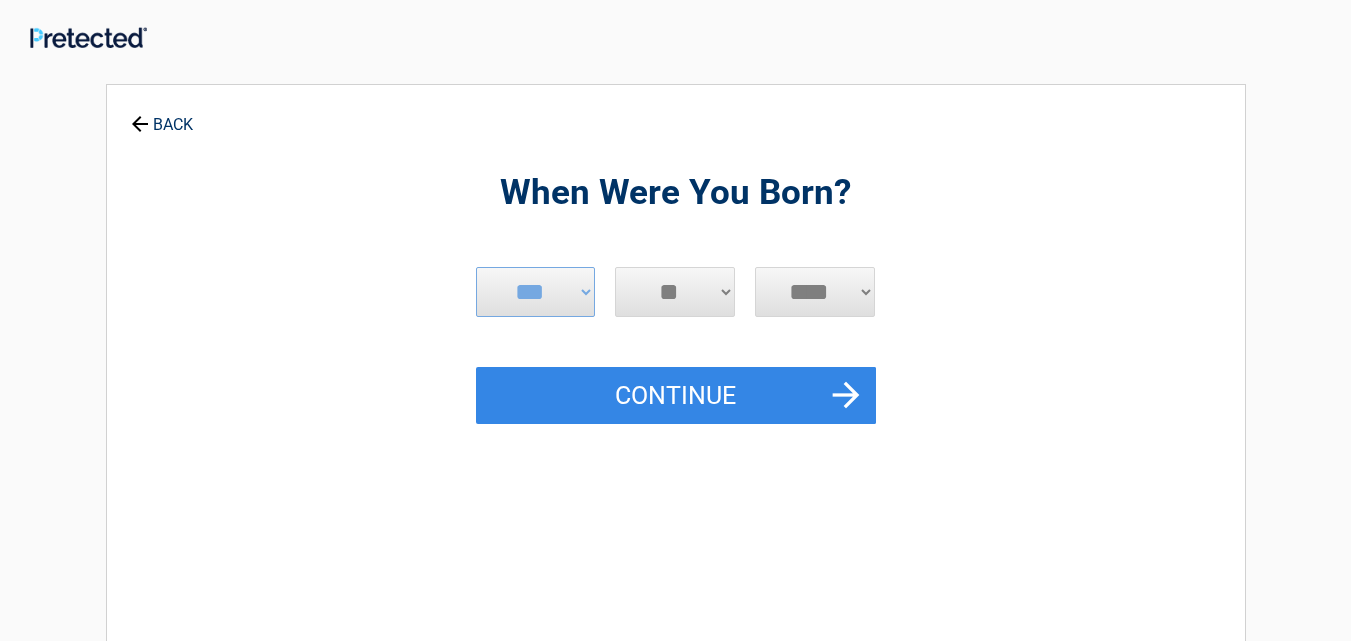 click on "*** * * * * * * * * * ** ** ** ** ** ** ** ** ** ** ** ** ** ** ** ** ** ** ** **" at bounding box center (675, 292) 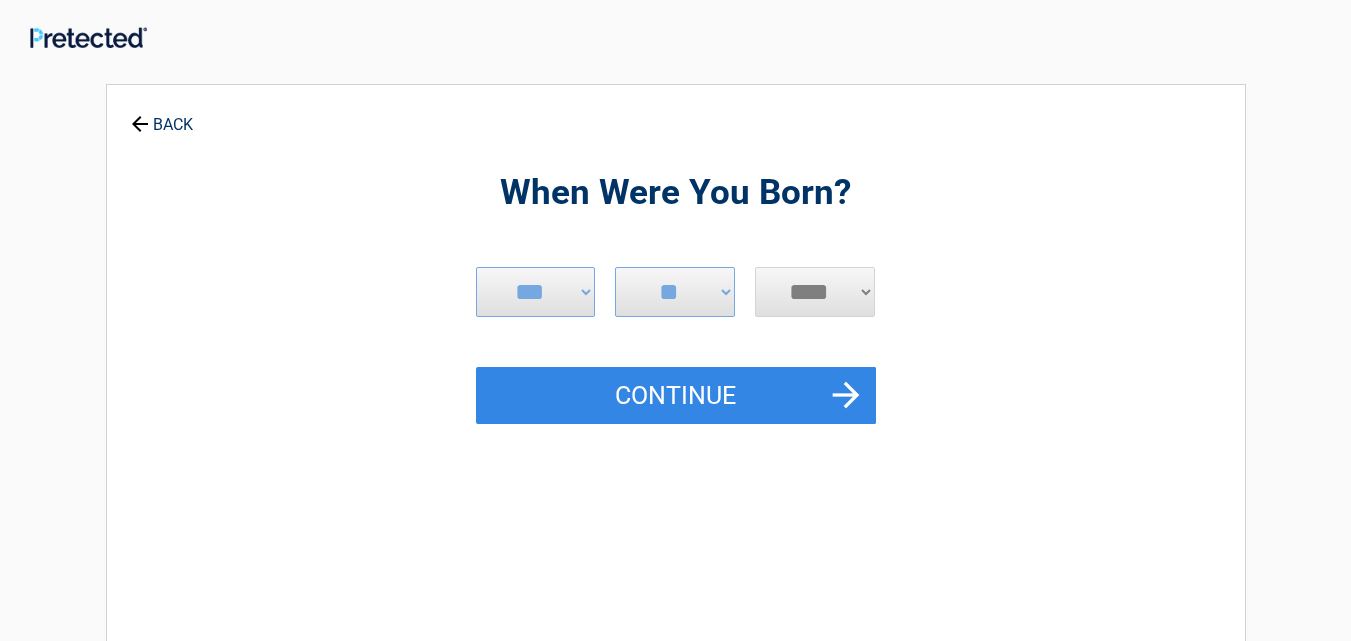 select on "****" 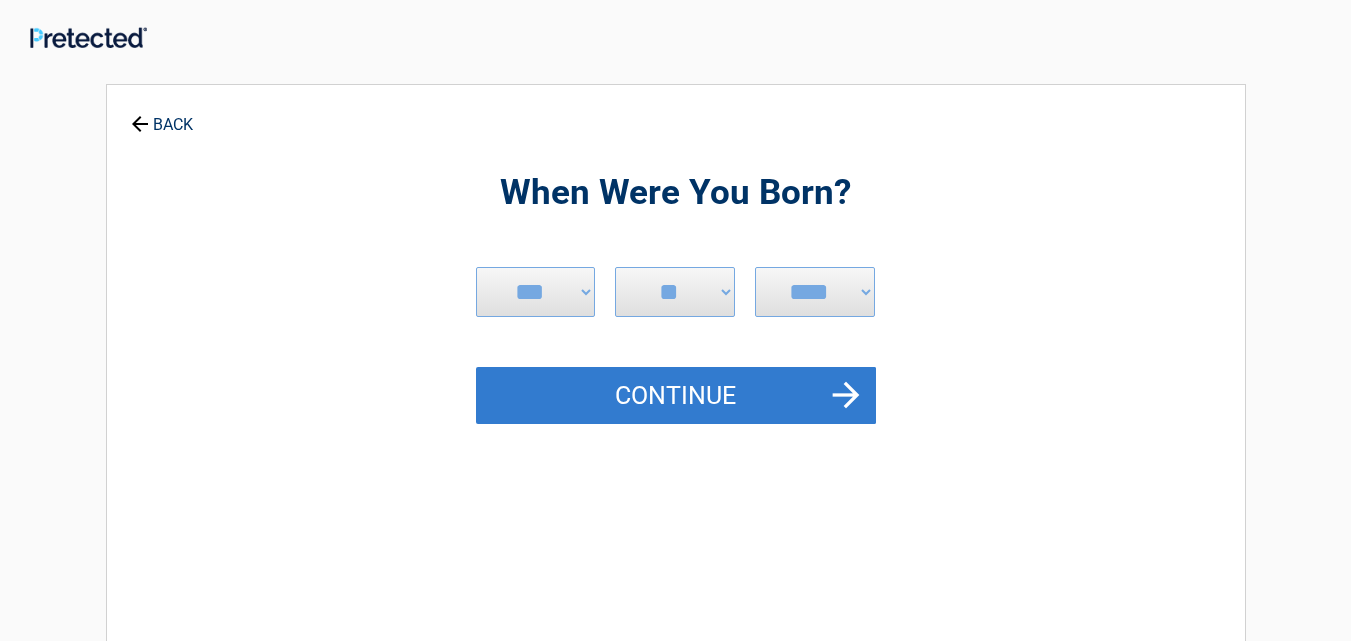 click on "Continue" at bounding box center [676, 396] 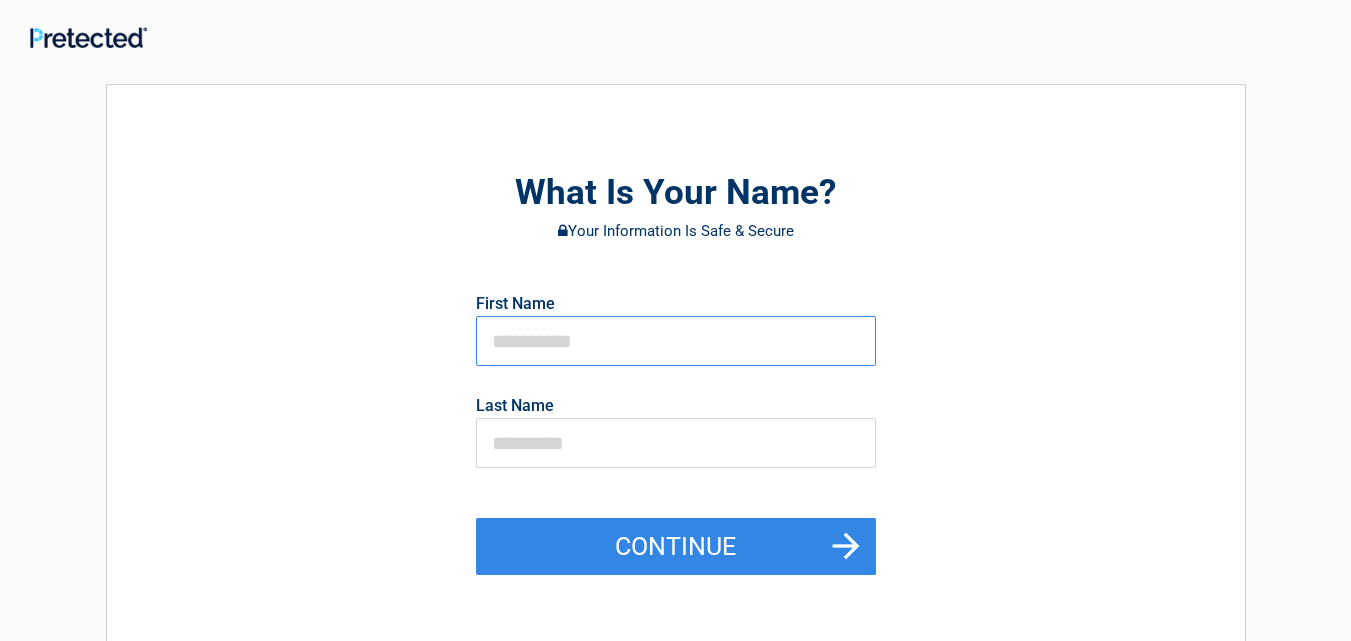 click at bounding box center [676, 341] 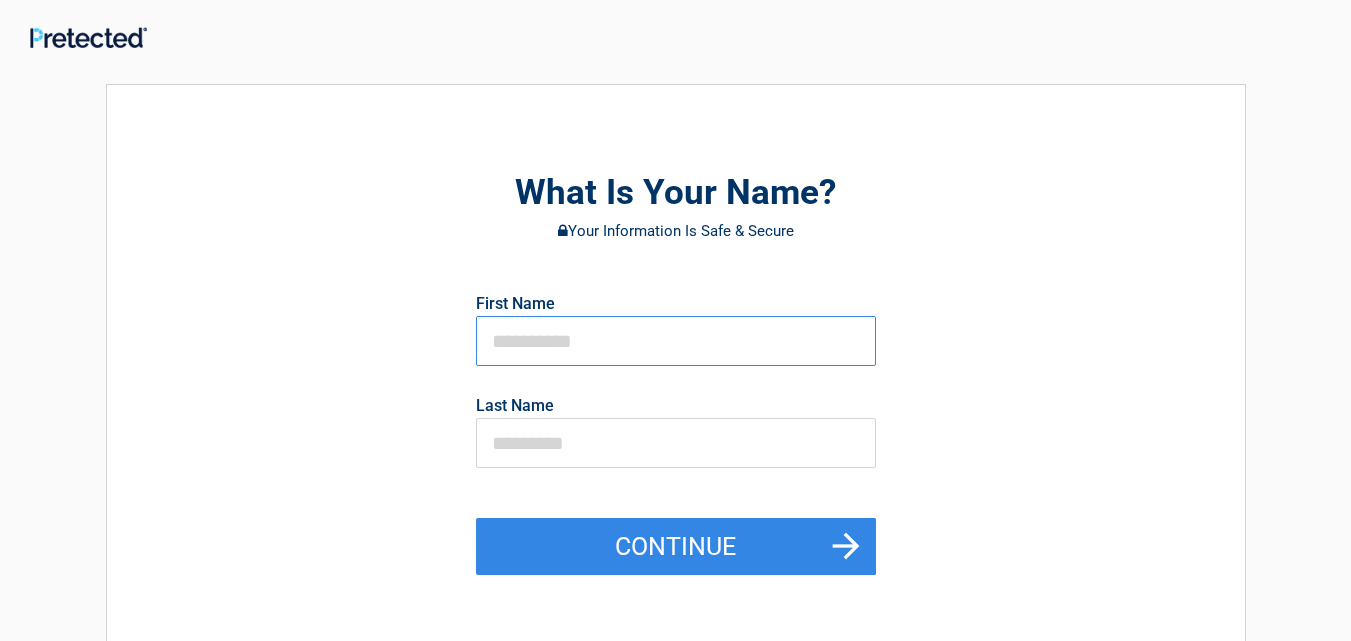 type on "**********" 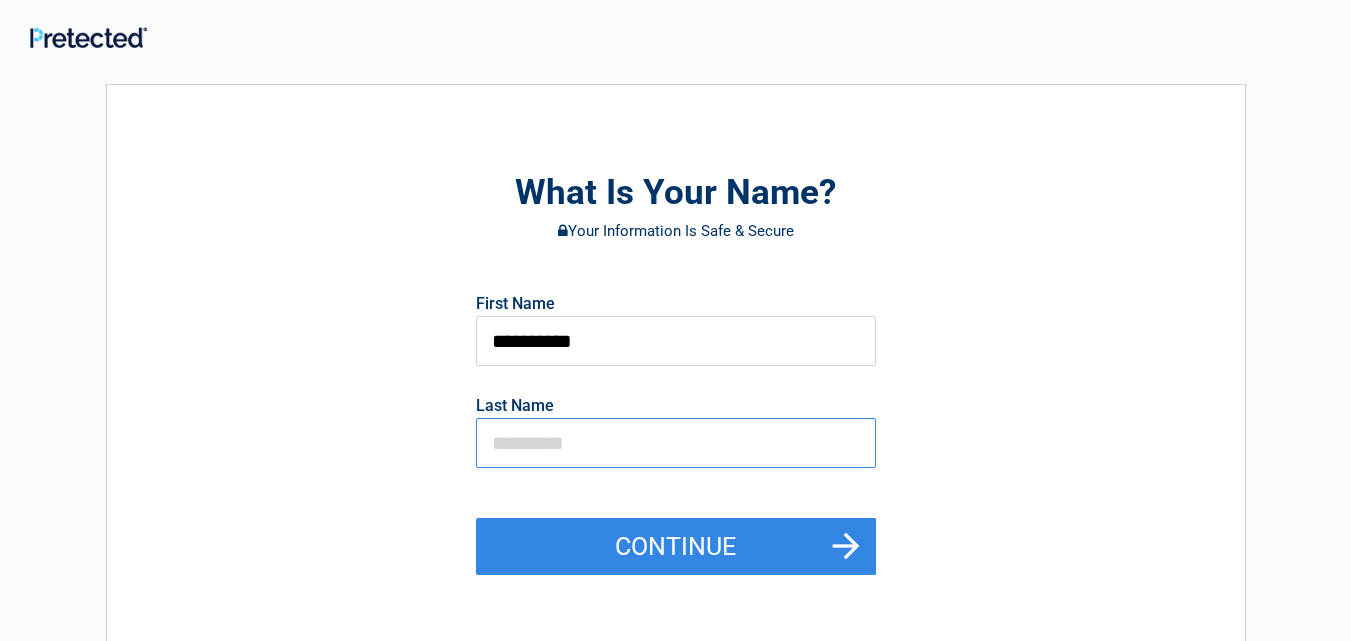 type on "*******" 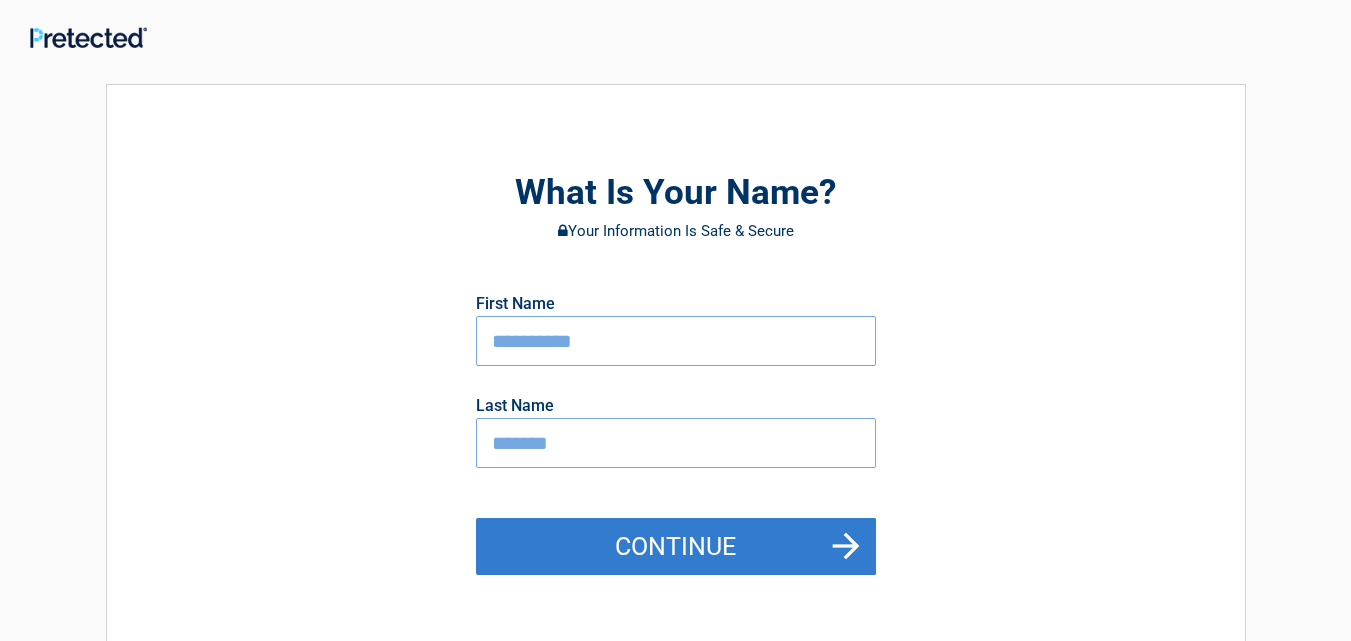 click on "Continue" at bounding box center [676, 547] 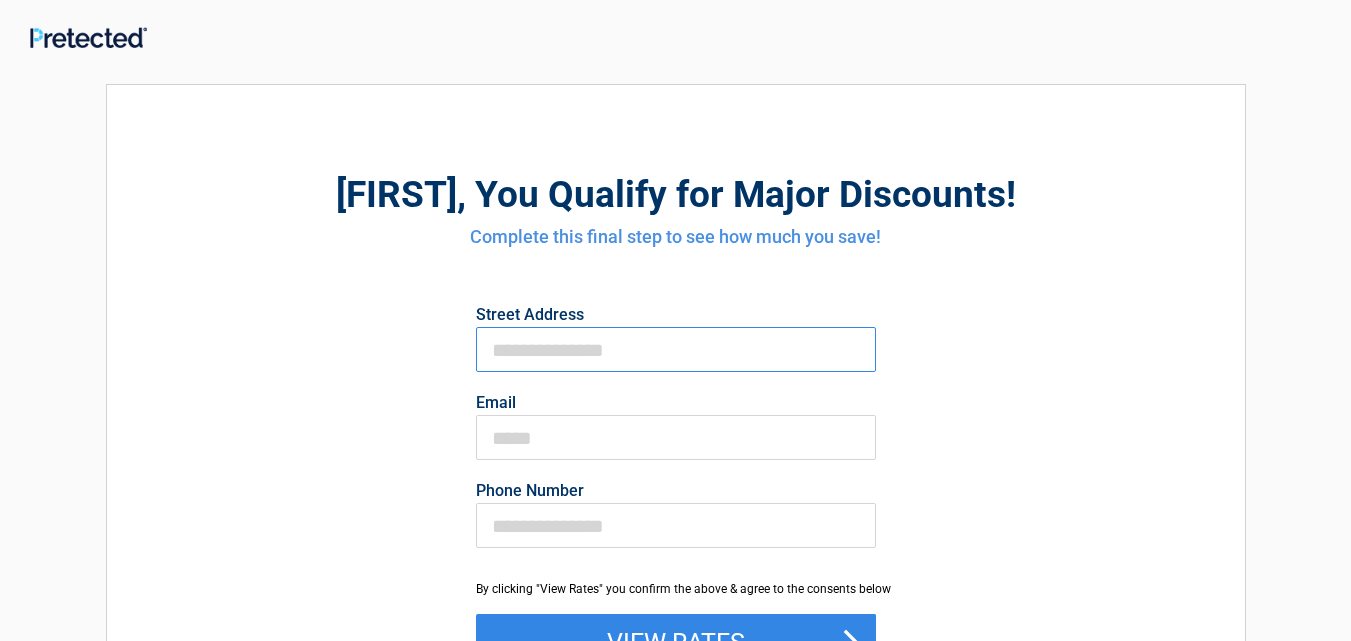 drag, startPoint x: 741, startPoint y: 330, endPoint x: 727, endPoint y: 357, distance: 30.413813 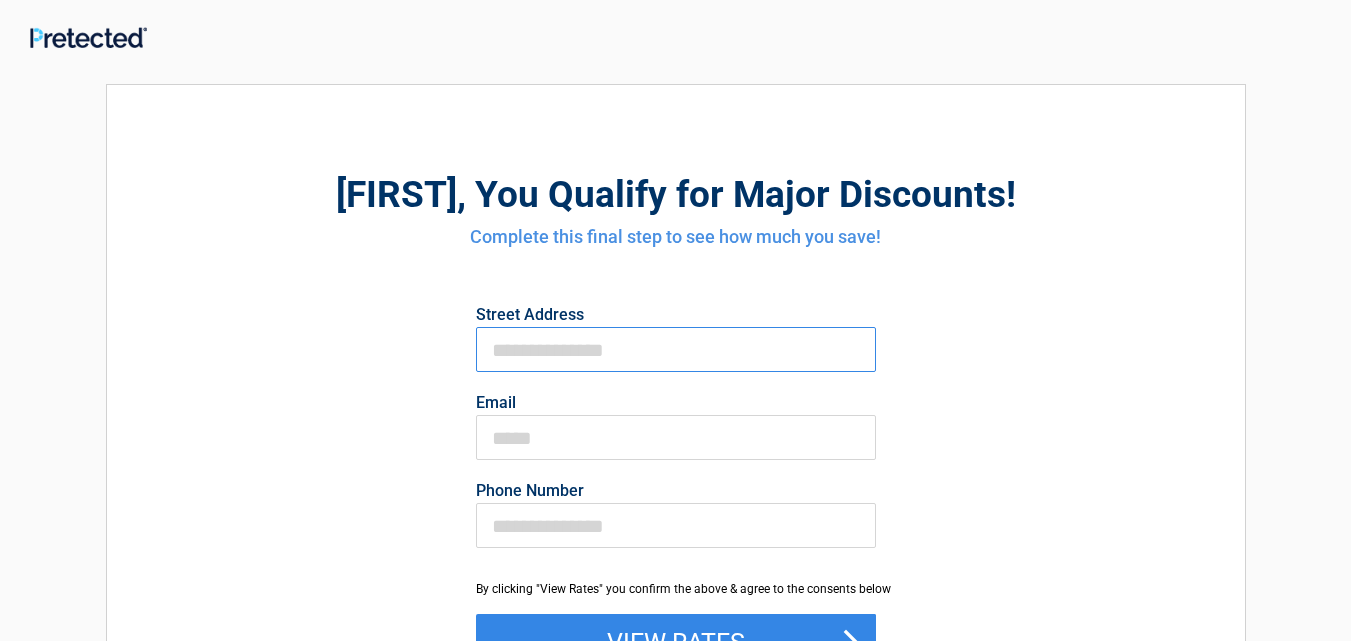 type on "**********" 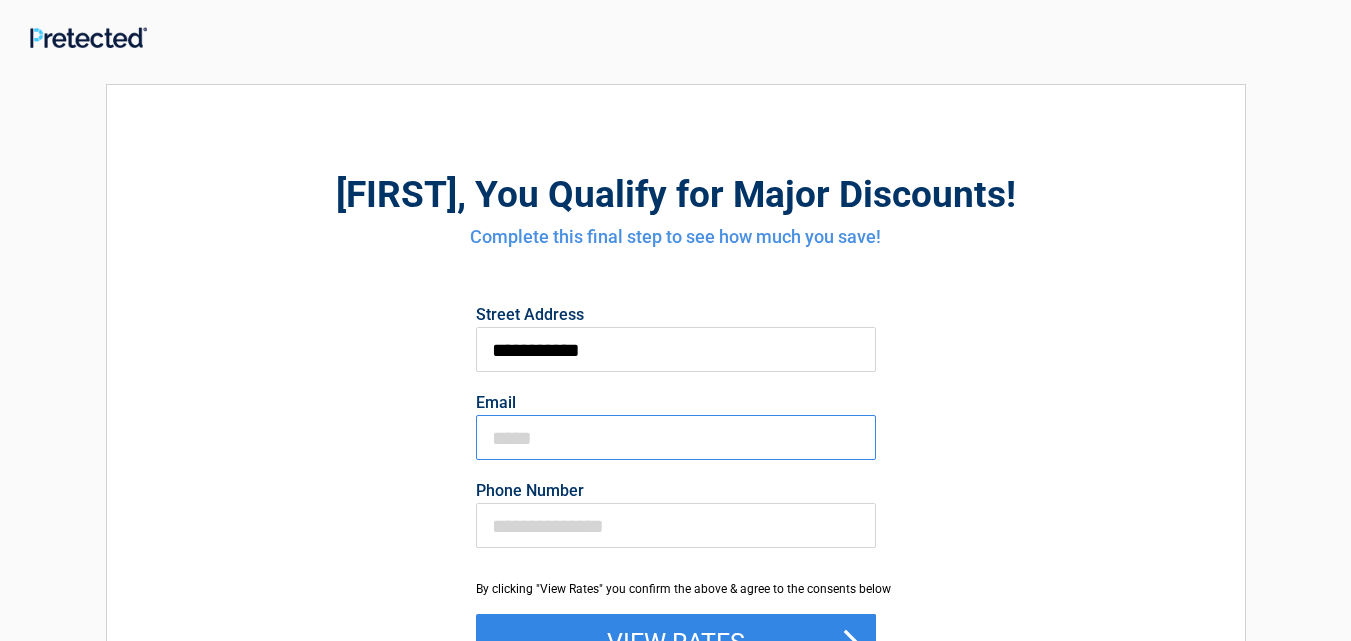 type on "**********" 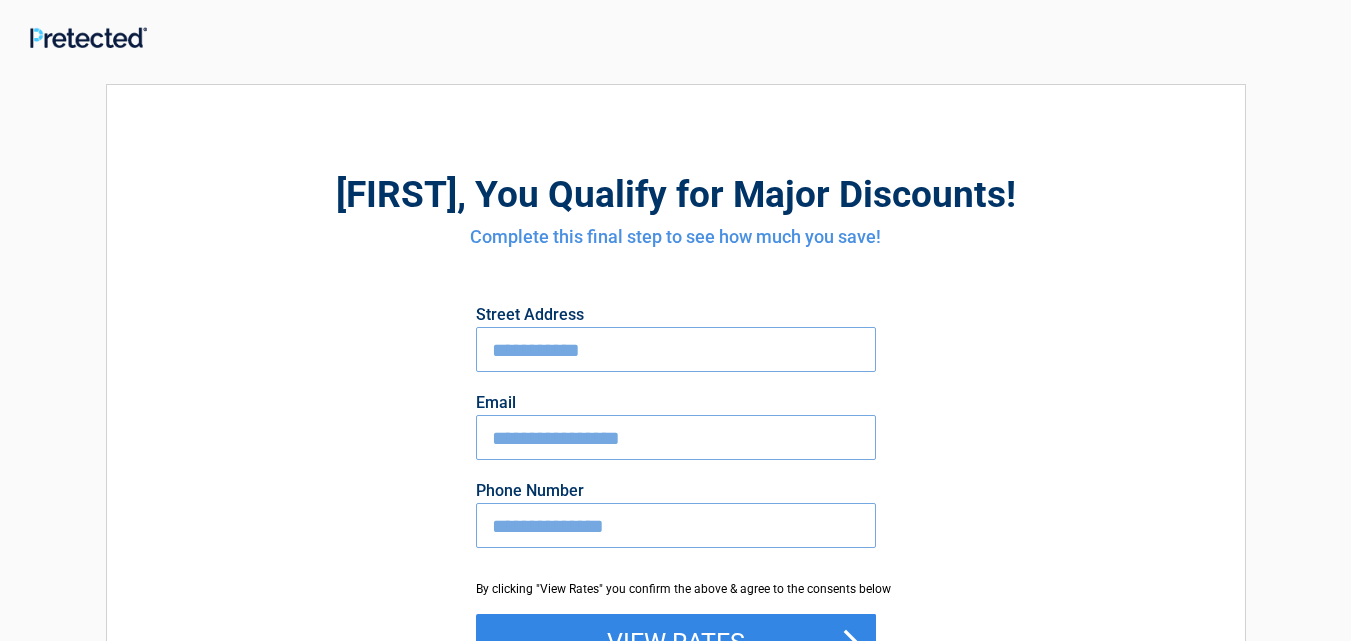 drag, startPoint x: 637, startPoint y: 528, endPoint x: 560, endPoint y: 543, distance: 78.44743 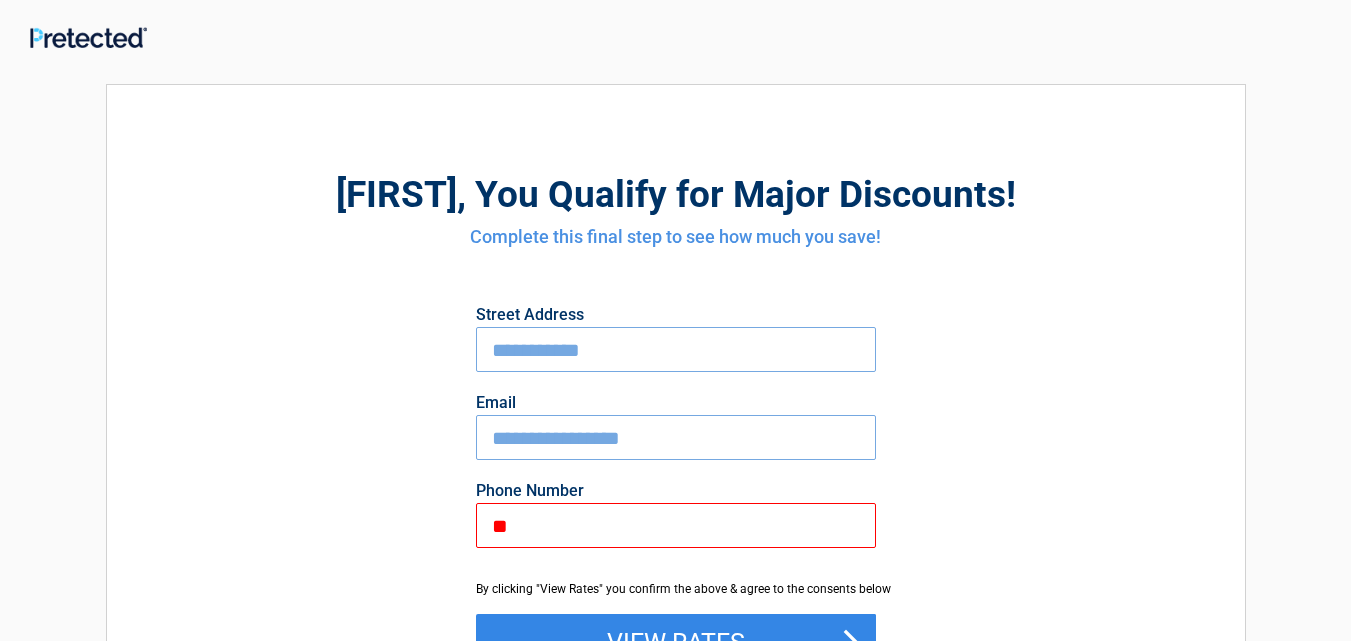 type on "*" 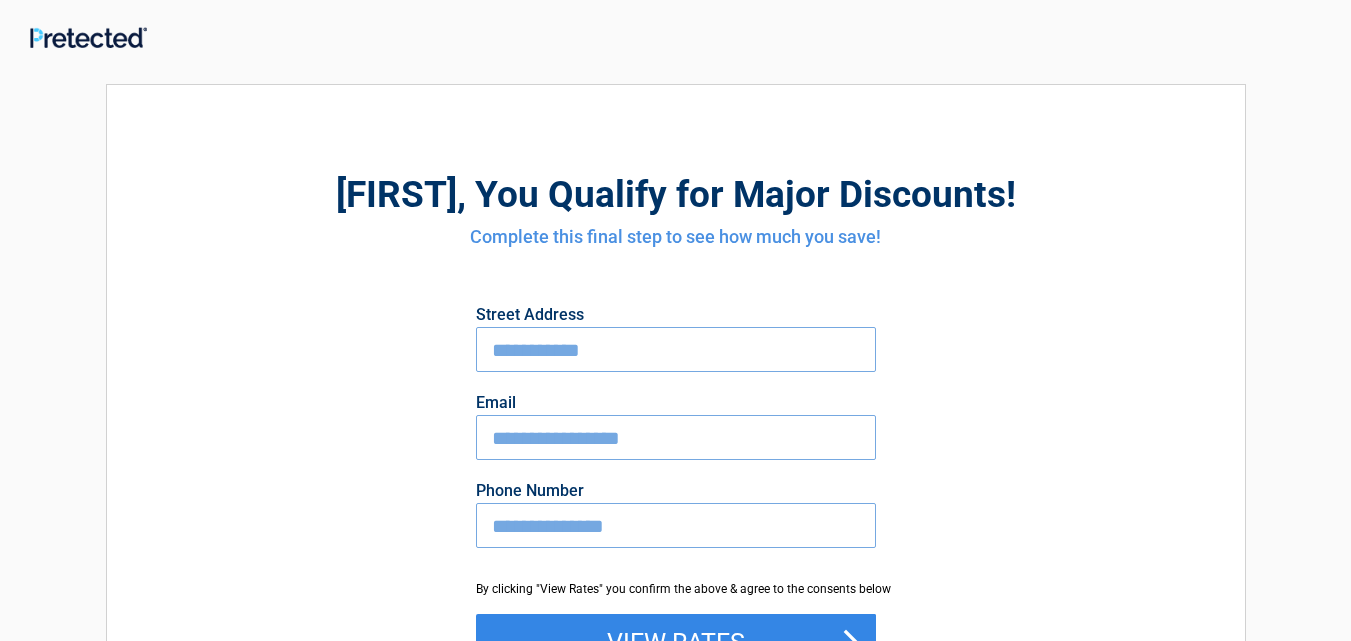 type on "**********" 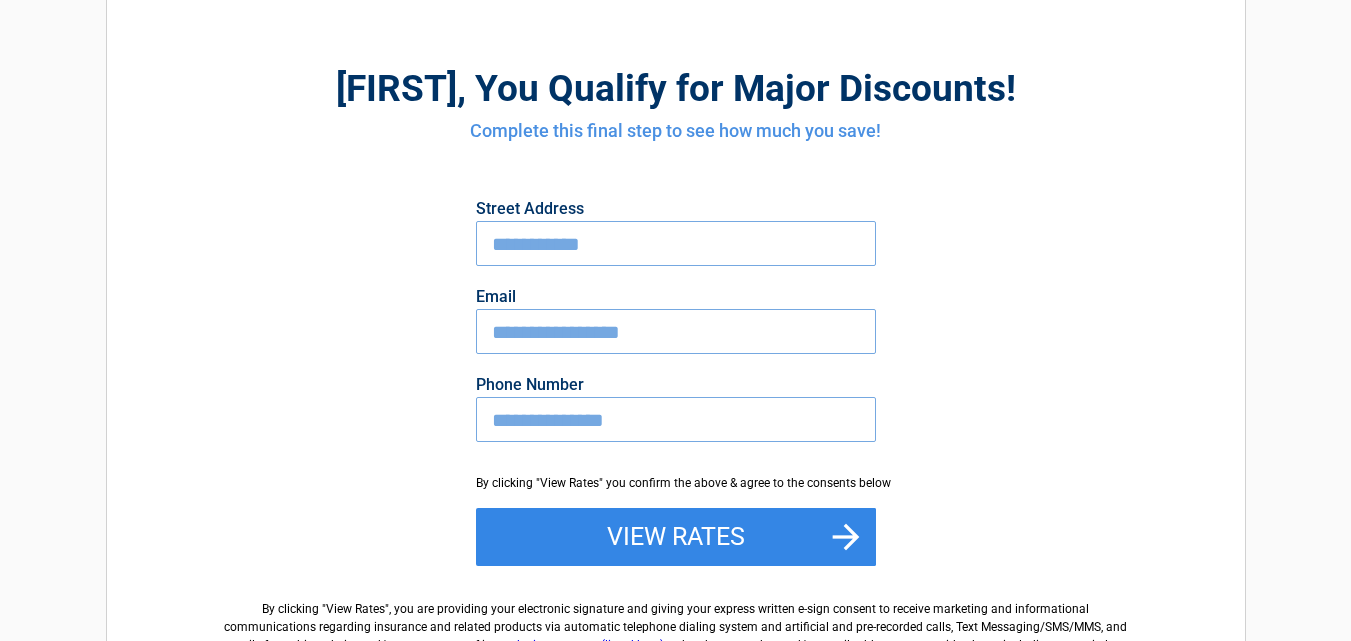 scroll, scrollTop: 107, scrollLeft: 0, axis: vertical 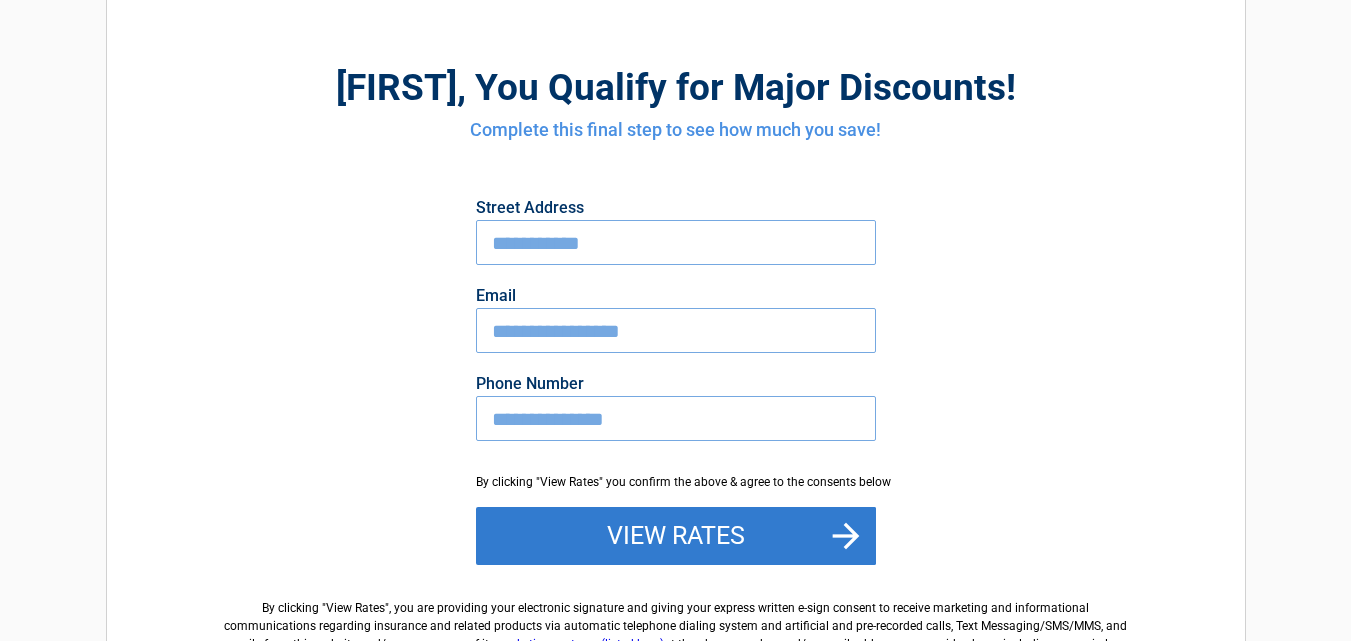 click on "View Rates" at bounding box center (676, 536) 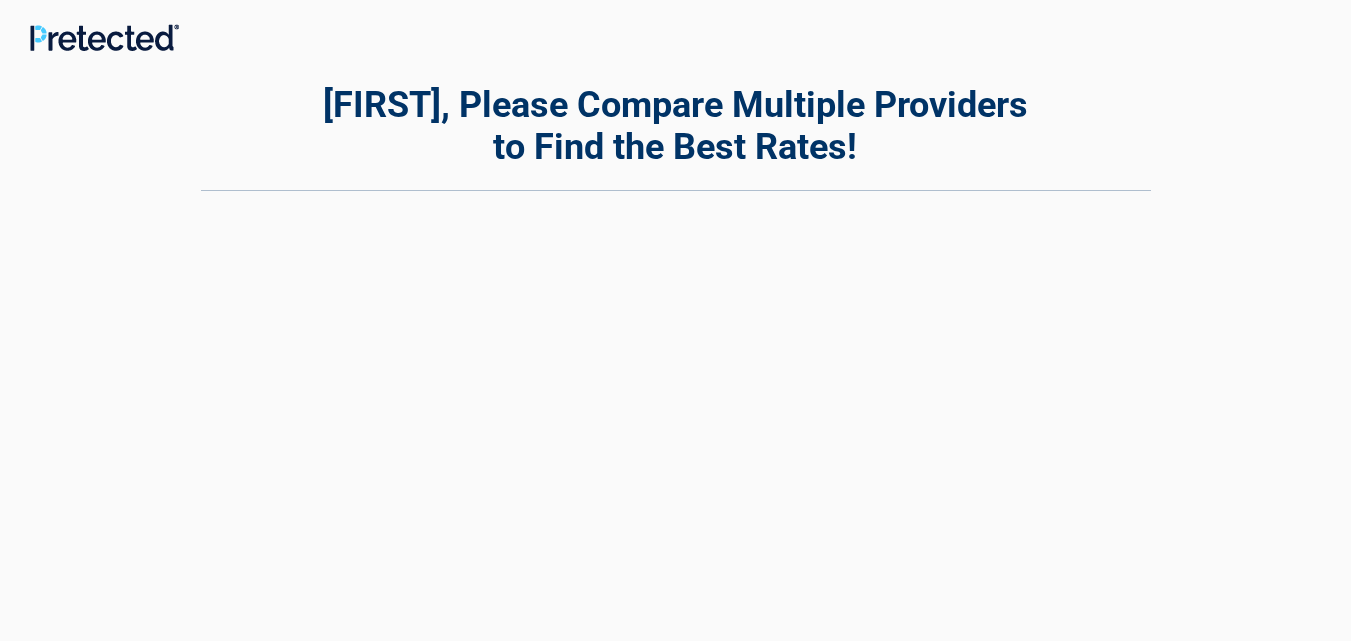 scroll, scrollTop: 0, scrollLeft: 0, axis: both 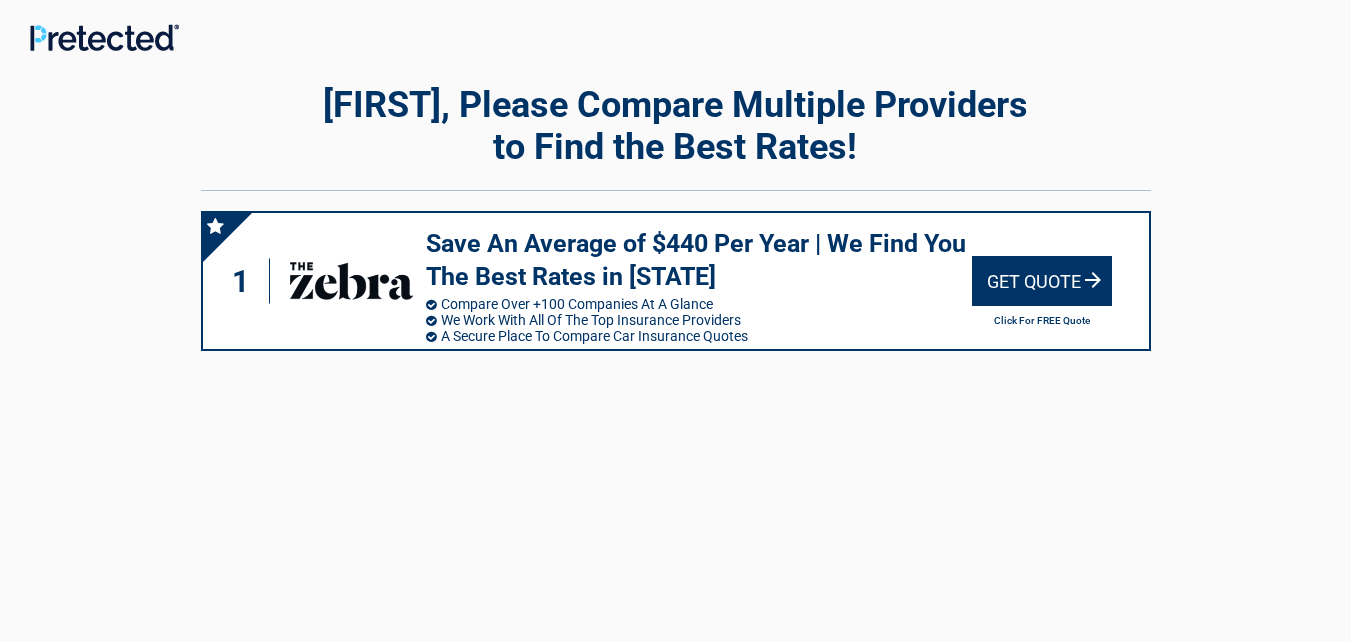 click on "Compare Over +100 Companies At A Glance" at bounding box center (699, 304) 